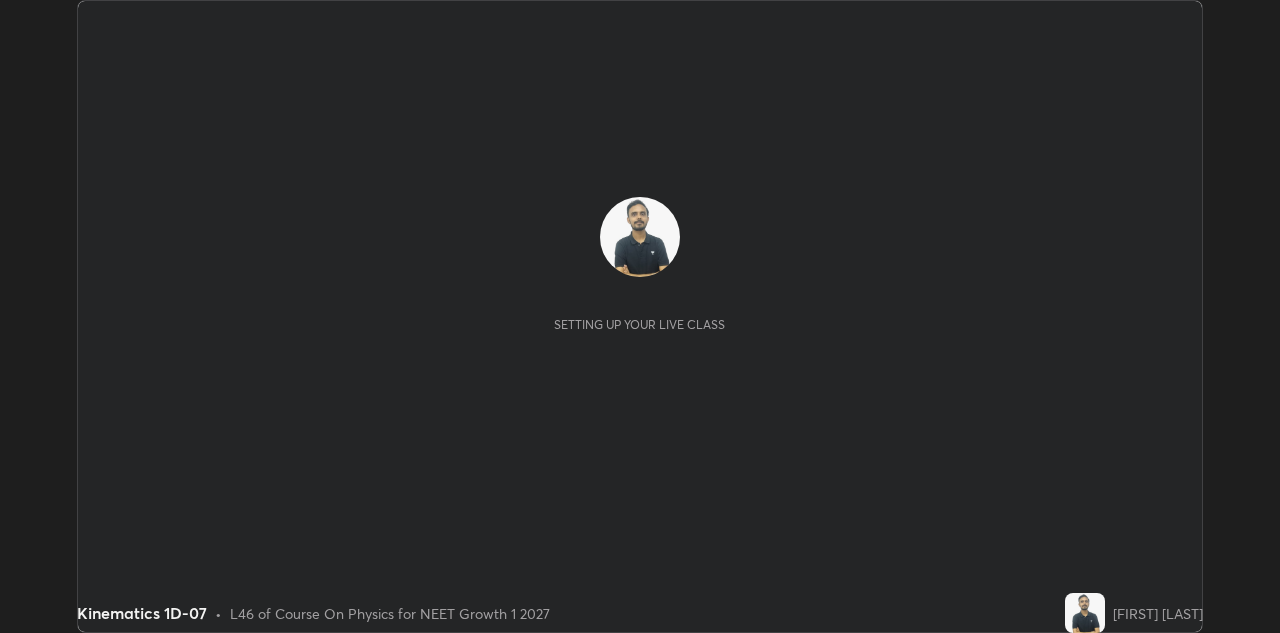 scroll, scrollTop: 0, scrollLeft: 0, axis: both 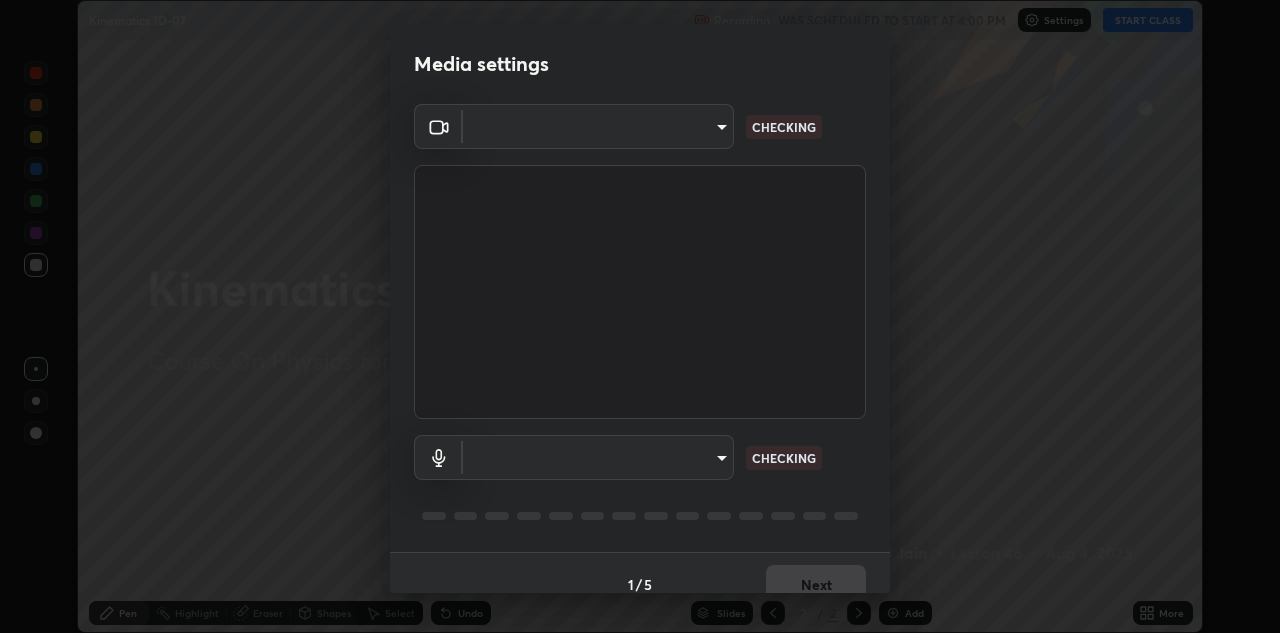 type on "4e3965257e4c32928a962c549e69d2dd98495dfd5ffd05f38c963d662b04e8e1" 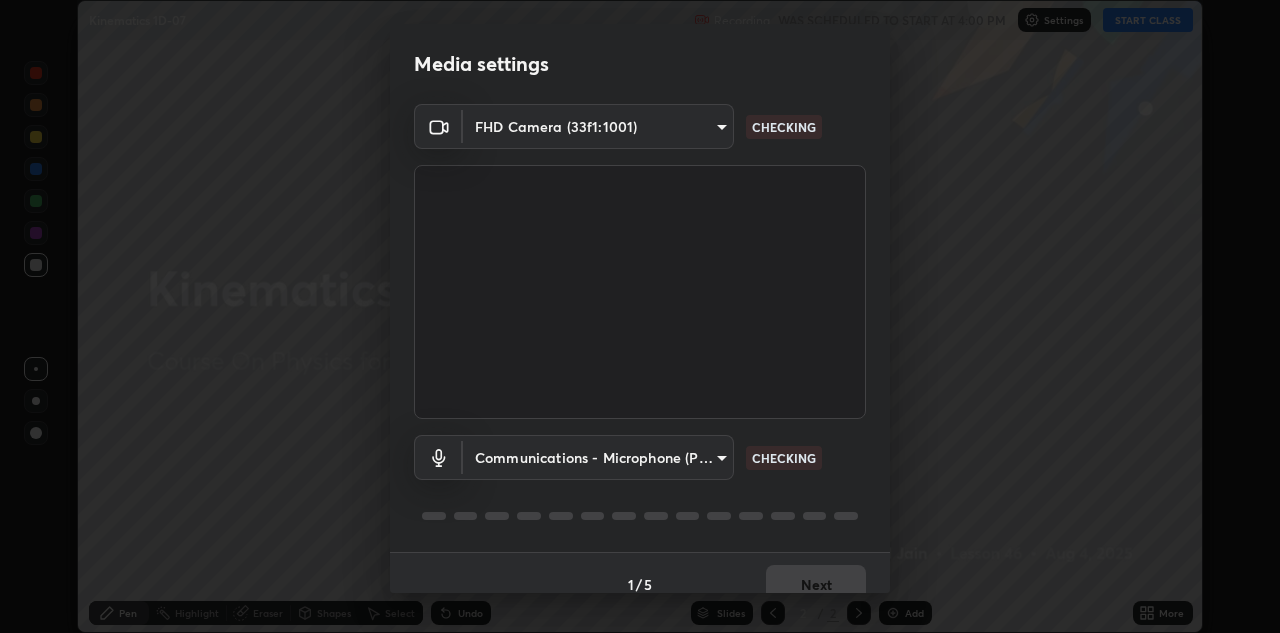 click on "Erase all Kinematics 1D-07 Recording WAS SCHEDULED TO START AT  4:00 PM Settings START CLASS Setting up your live class Kinematics 1D-07 • L46 of Course On Physics for NEET Growth 1 2027 [FIRST] [LAST] Pen Highlight Eraser Shapes Select Undo Slides 2 / 2 Add More No doubts shared Encourage your learners to ask a doubt for better clarity Report an issue Reason for reporting Buffering Chat not working Audio - Video sync issue Educator video quality low ​Attach an image Report Media settings FHD Camera (33f1:1001) [HASH] CHECKING Communications - Microphone (POROSVOC) communications CHECKING 1 / 5 Next" at bounding box center [640, 316] 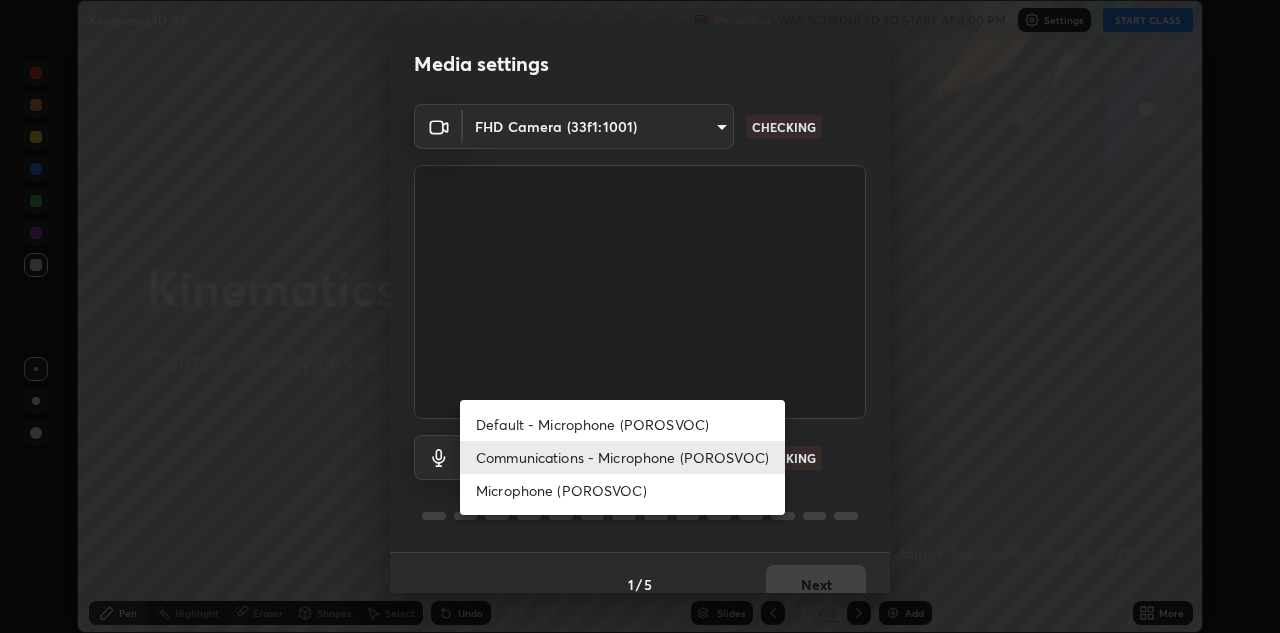 click on "Microphone (POROSVOC)" at bounding box center (622, 490) 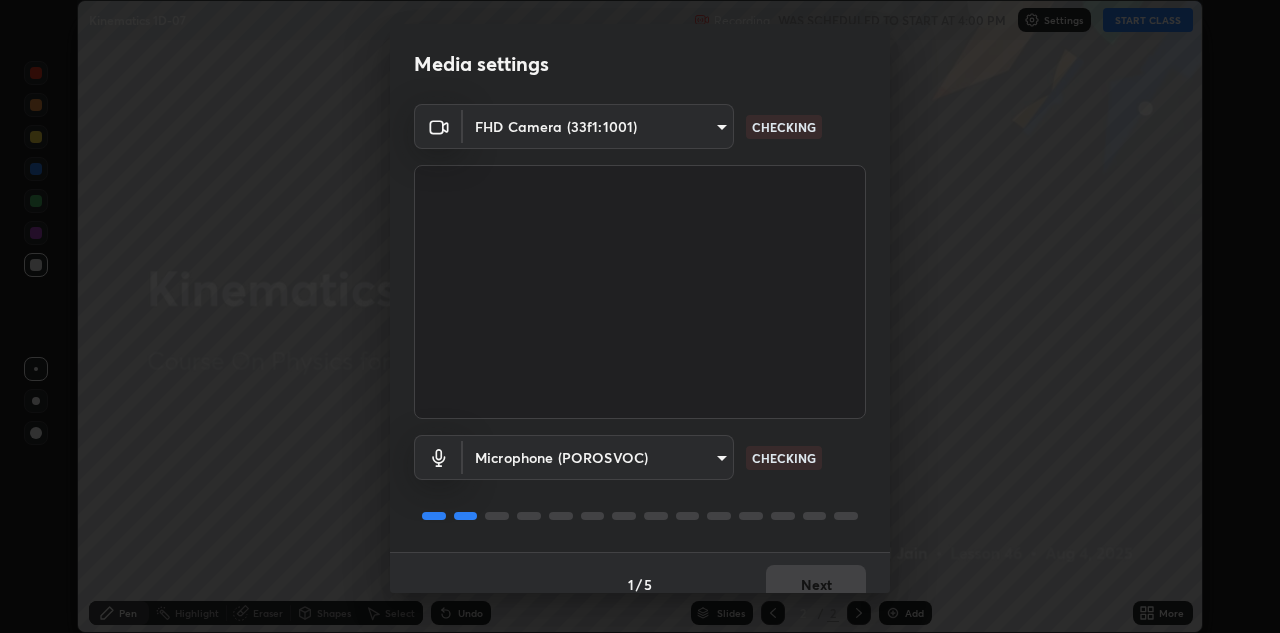 click on "Erase all Kinematics 1D-07 Recording WAS SCHEDULED TO START AT  4:00 PM Settings START CLASS Setting up your live class Kinematics 1D-07 • L46 of Course On Physics for NEET Growth 1 2027 [FIRST] [LAST] Pen Highlight Eraser Shapes Select Undo Slides 2 / 2 Add More No doubts shared Encourage your learners to ask a doubt for better clarity Report an issue Reason for reporting Buffering Chat not working Audio - Video sync issue Educator video quality low ​Attach an image Report Media settings FHD Camera (33f1:1001) [HASH] CHECKING Microphone (POROSVOC) communications CHECKING 1 / 5 Next" at bounding box center [640, 316] 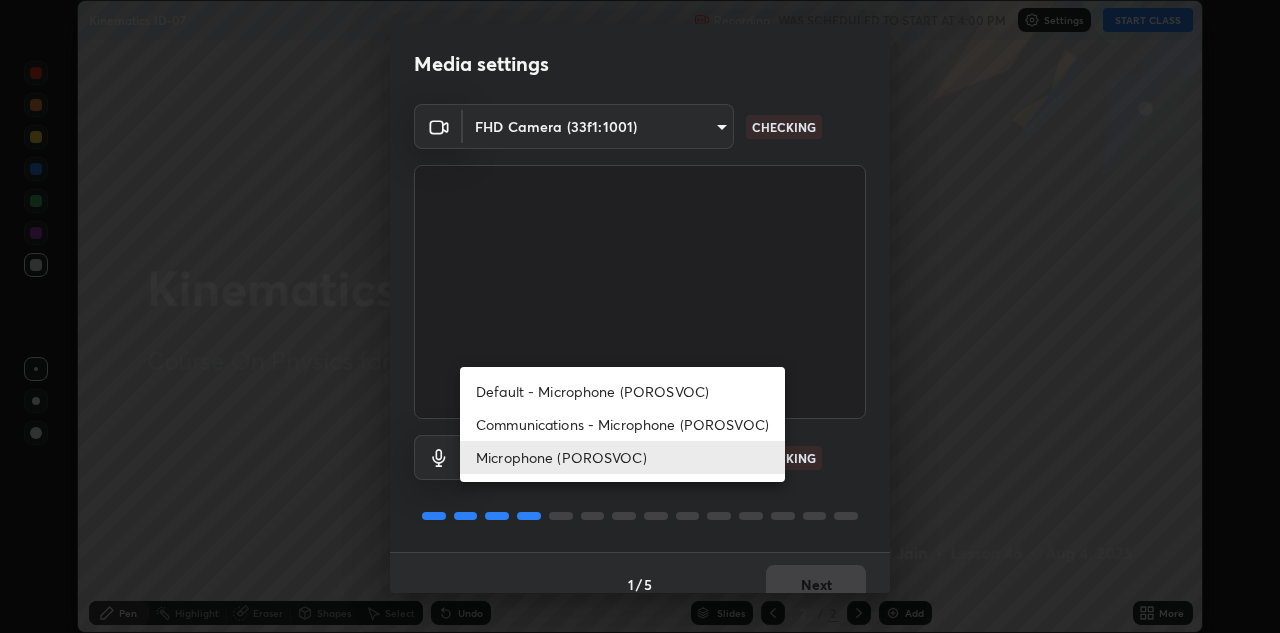 click on "Communications - Microphone (POROSVOC)" at bounding box center [622, 424] 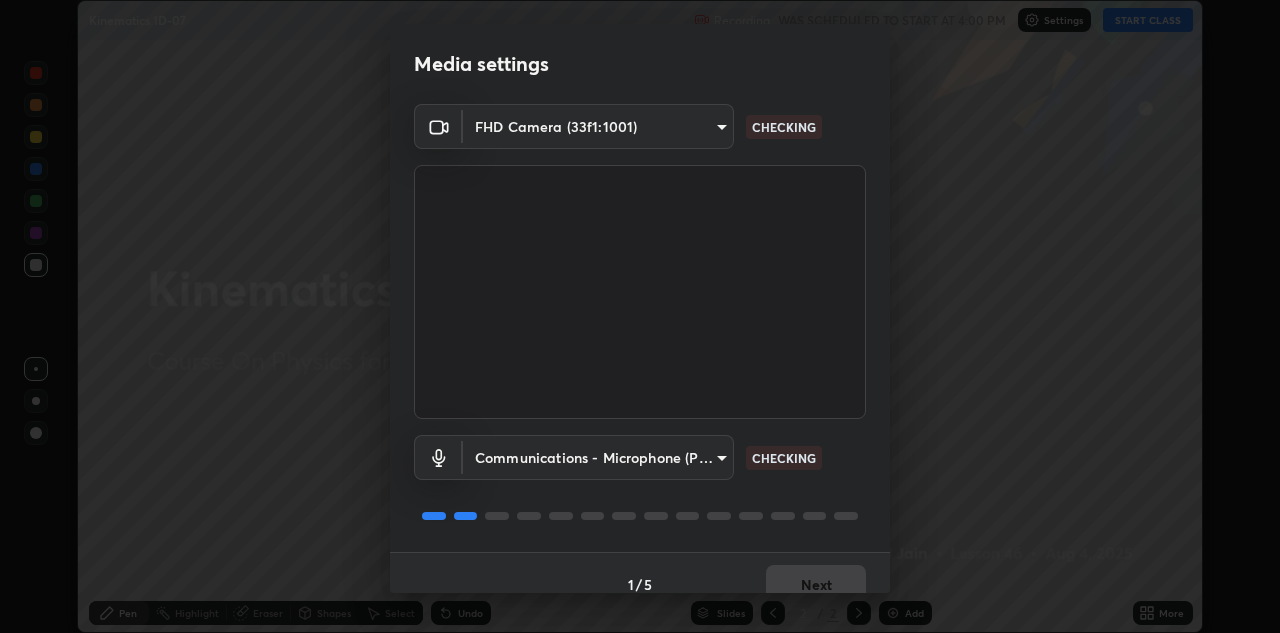 type on "communications" 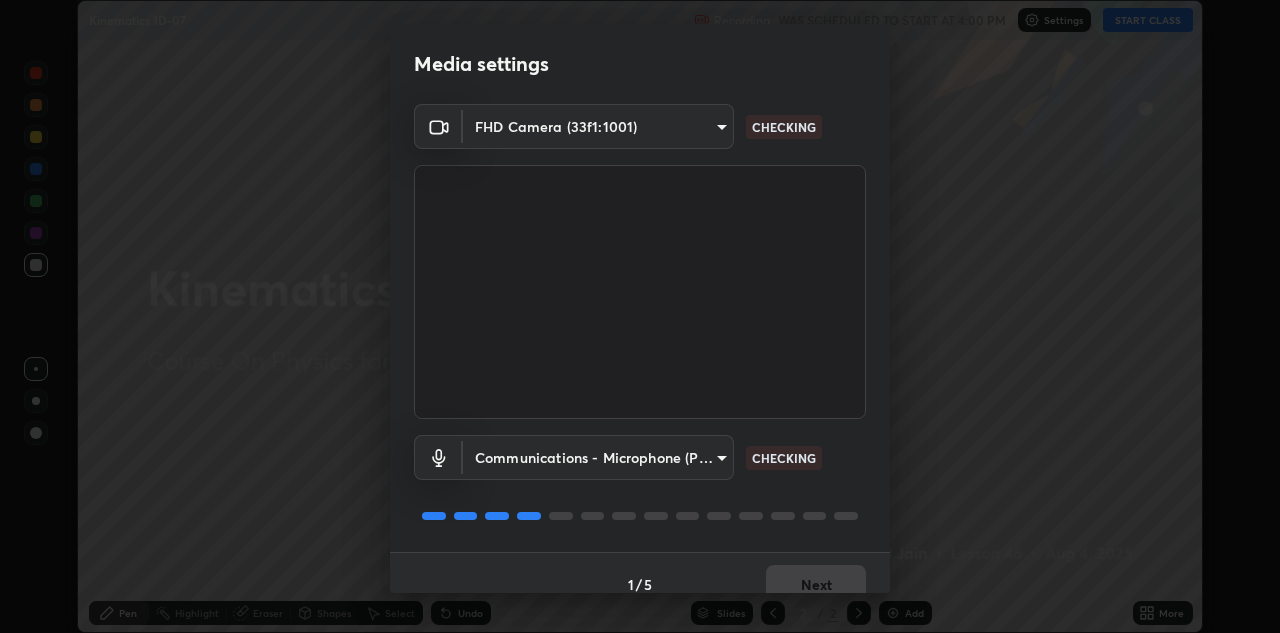 scroll, scrollTop: 23, scrollLeft: 0, axis: vertical 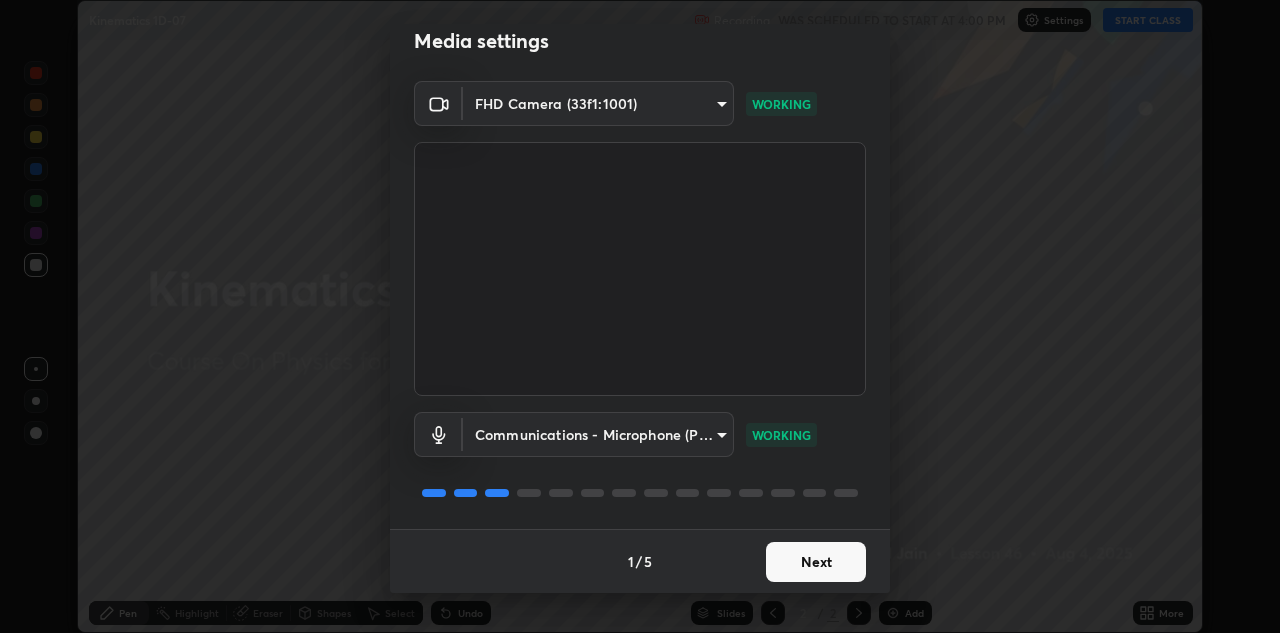 click on "Next" at bounding box center [816, 562] 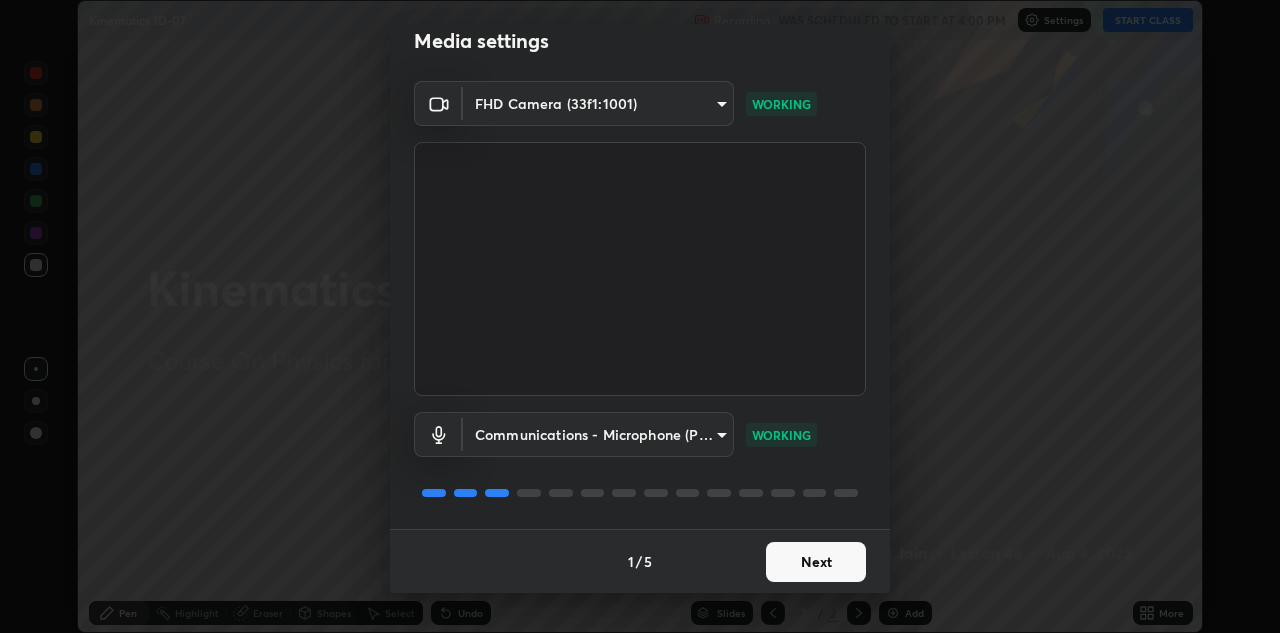 scroll, scrollTop: 0, scrollLeft: 0, axis: both 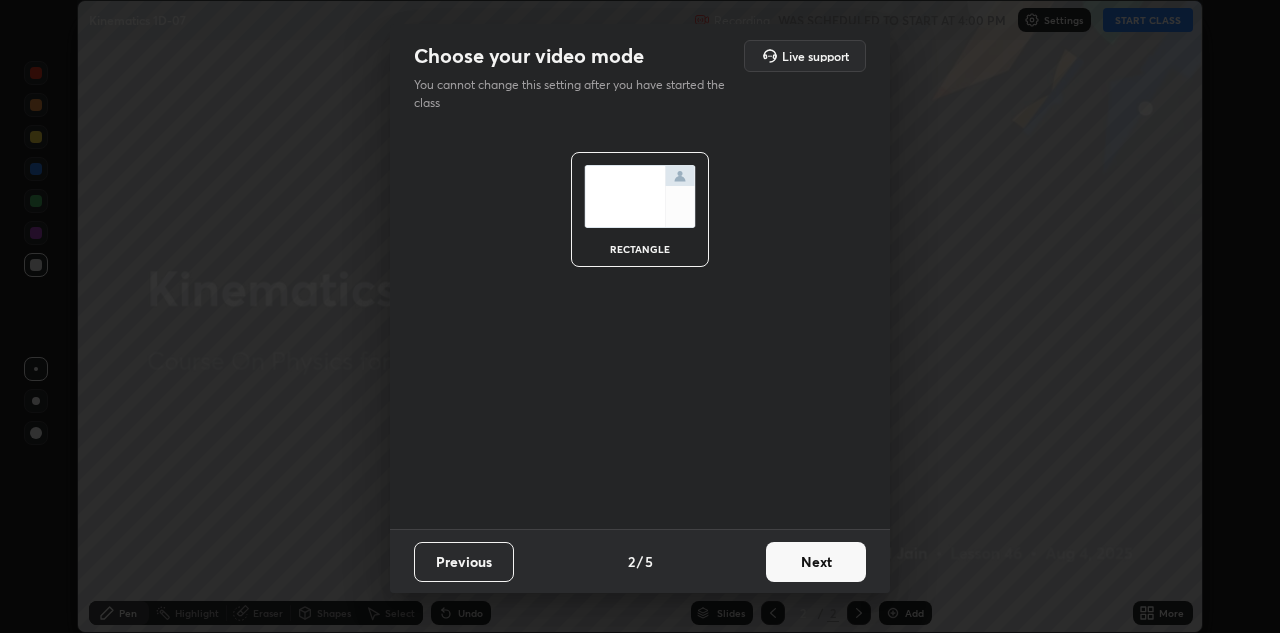 click on "Next" at bounding box center (816, 562) 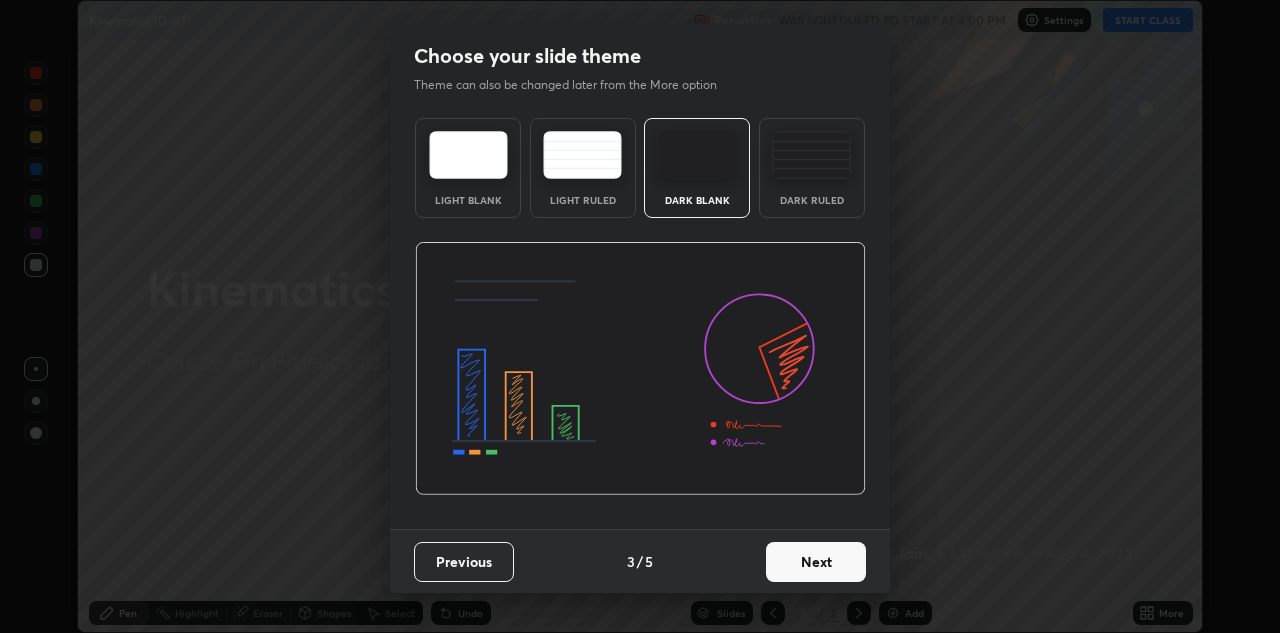 click on "Next" at bounding box center (816, 562) 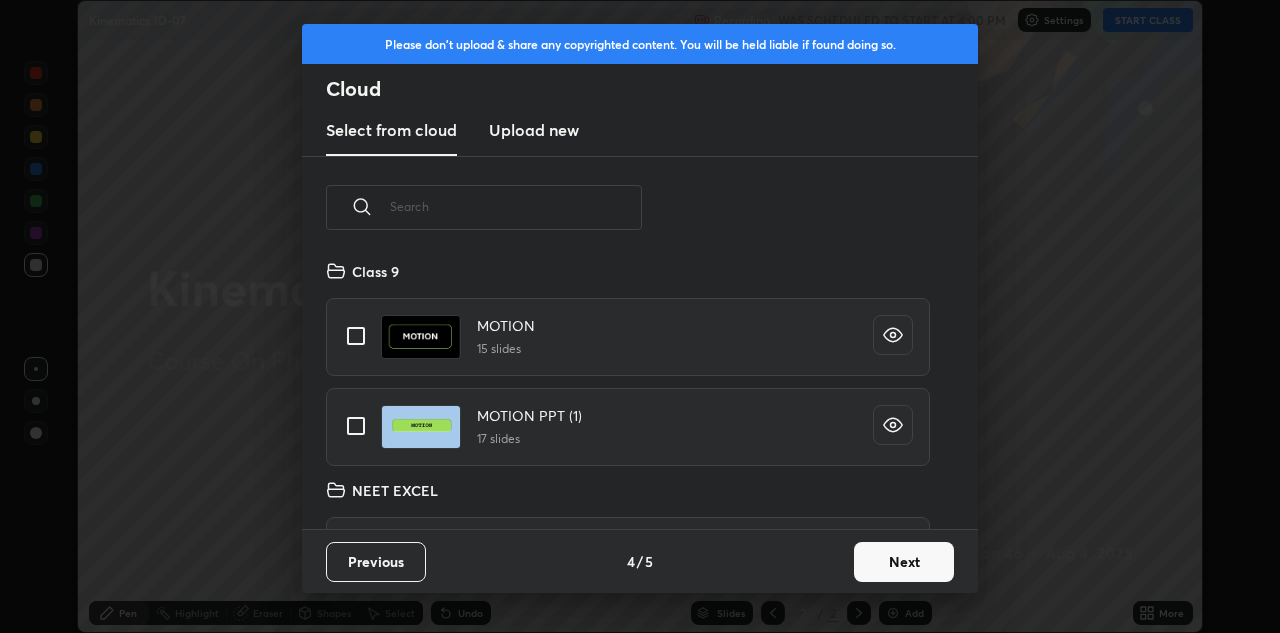 scroll, scrollTop: 7, scrollLeft: 11, axis: both 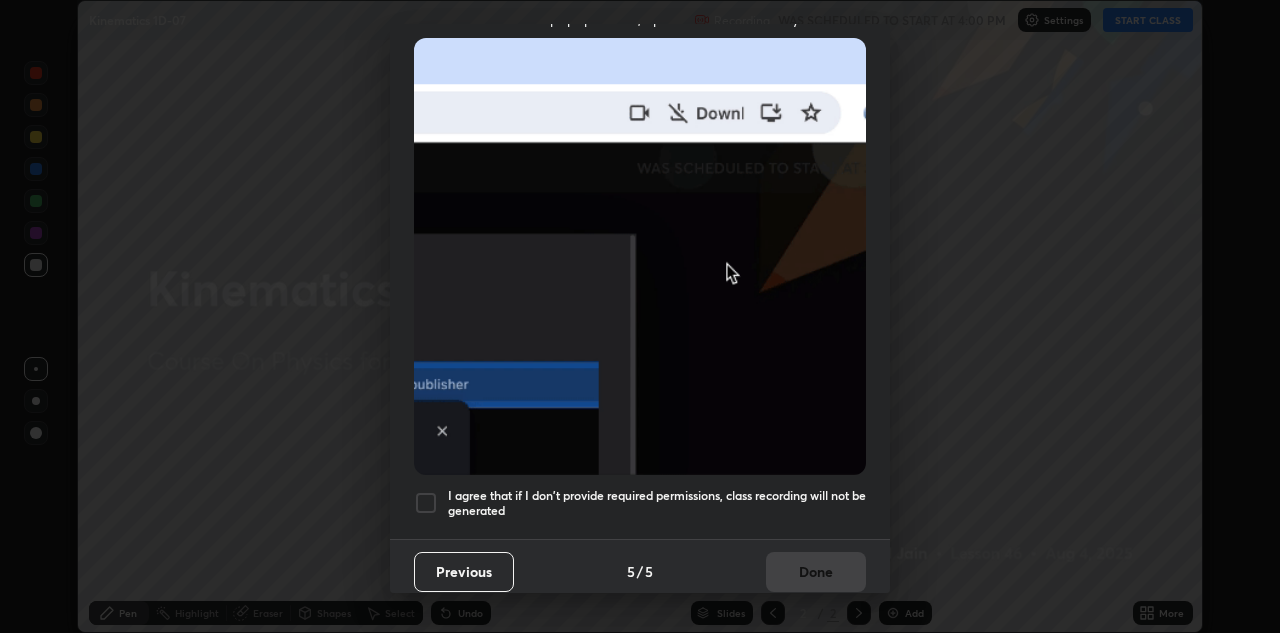 click on "I agree that if I don't provide required permissions, class recording will not be generated" at bounding box center [657, 503] 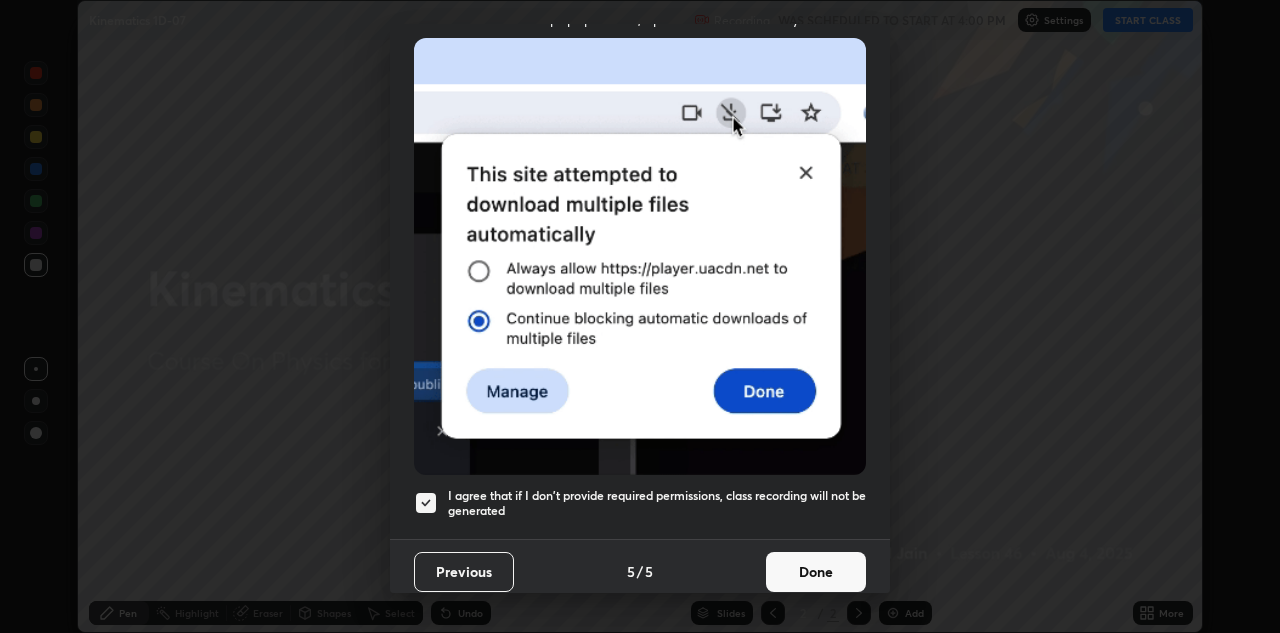 click on "Done" at bounding box center (816, 572) 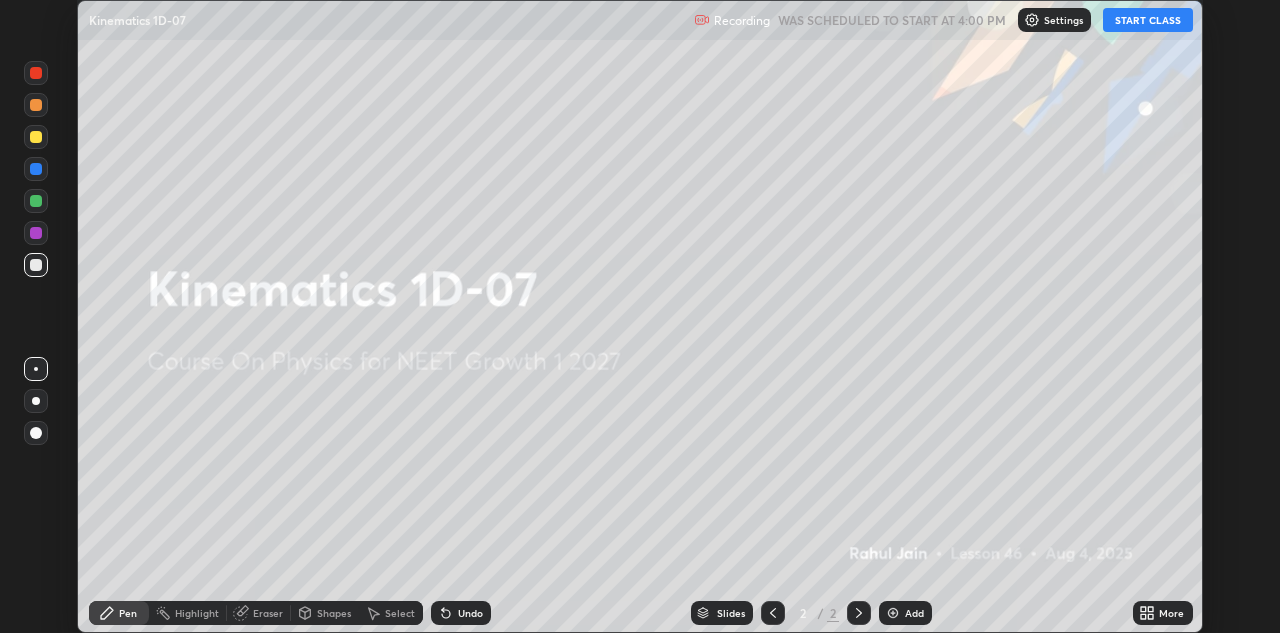click 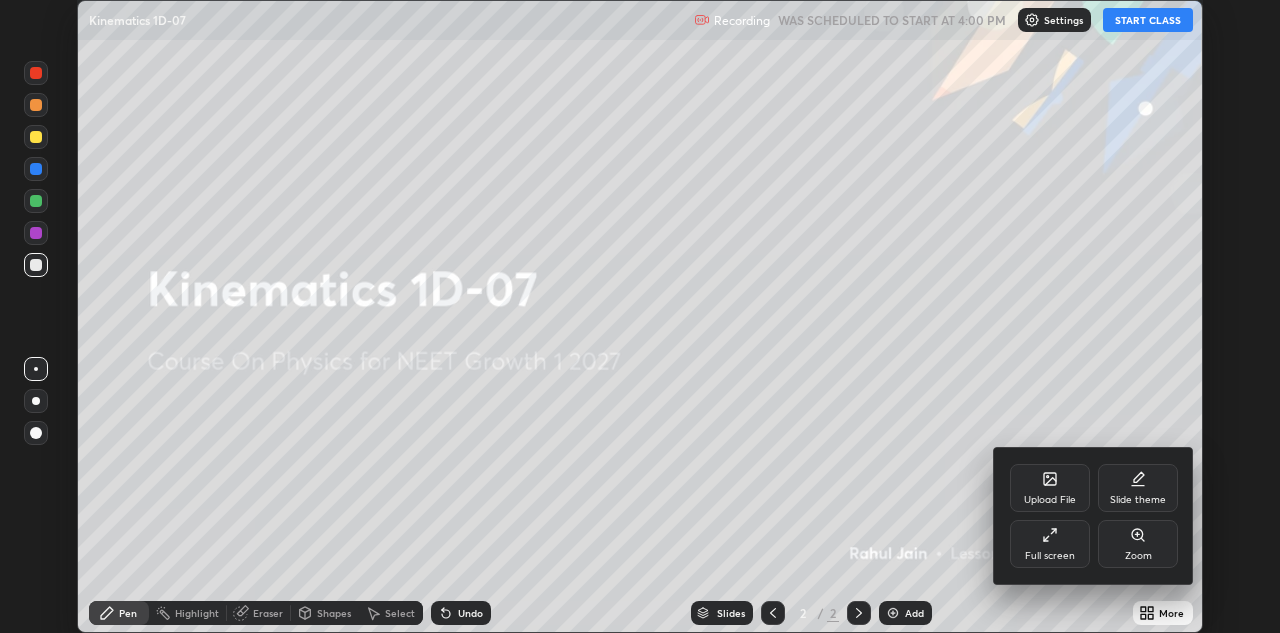 click on "Full screen" at bounding box center (1050, 544) 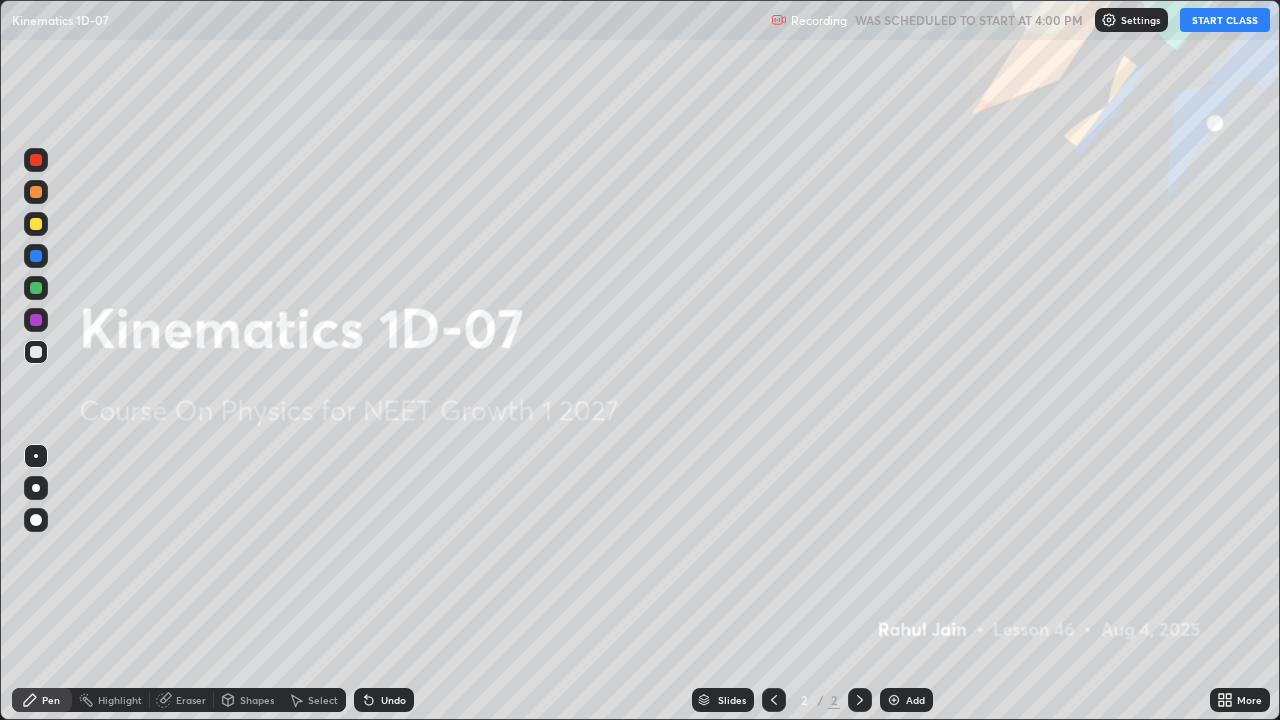 scroll, scrollTop: 99280, scrollLeft: 98720, axis: both 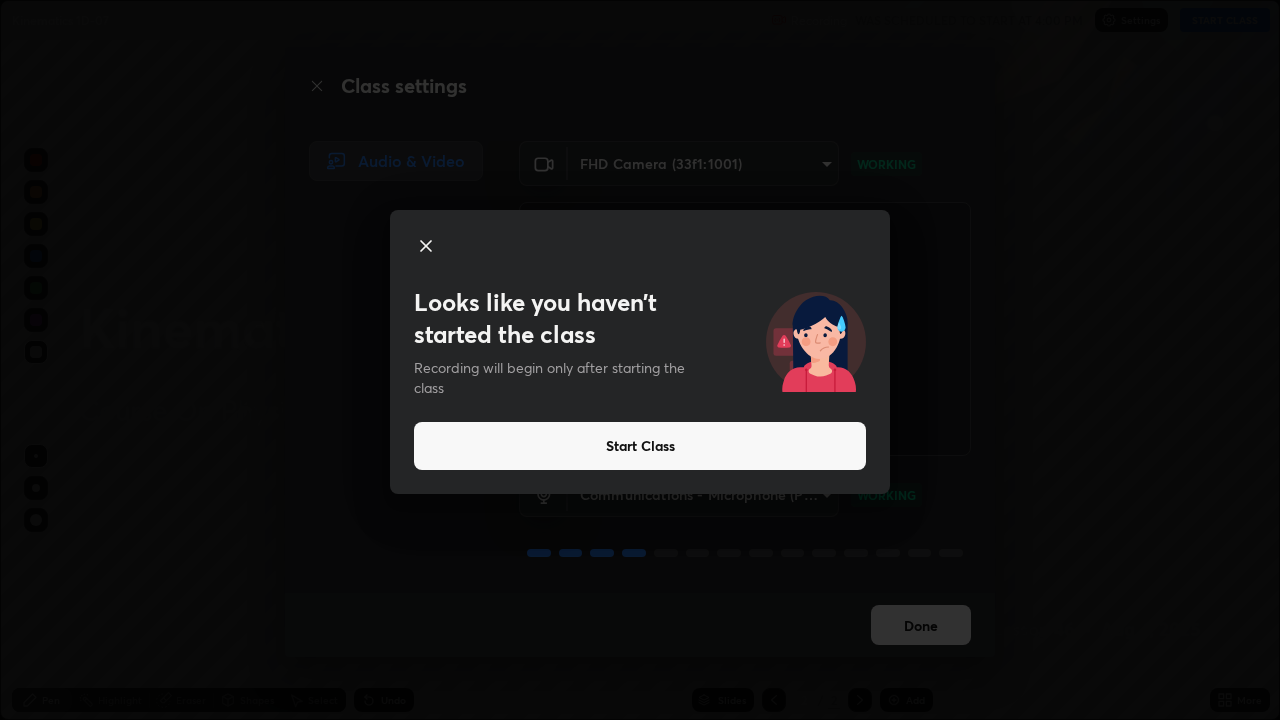 click on "Start Class" at bounding box center [640, 446] 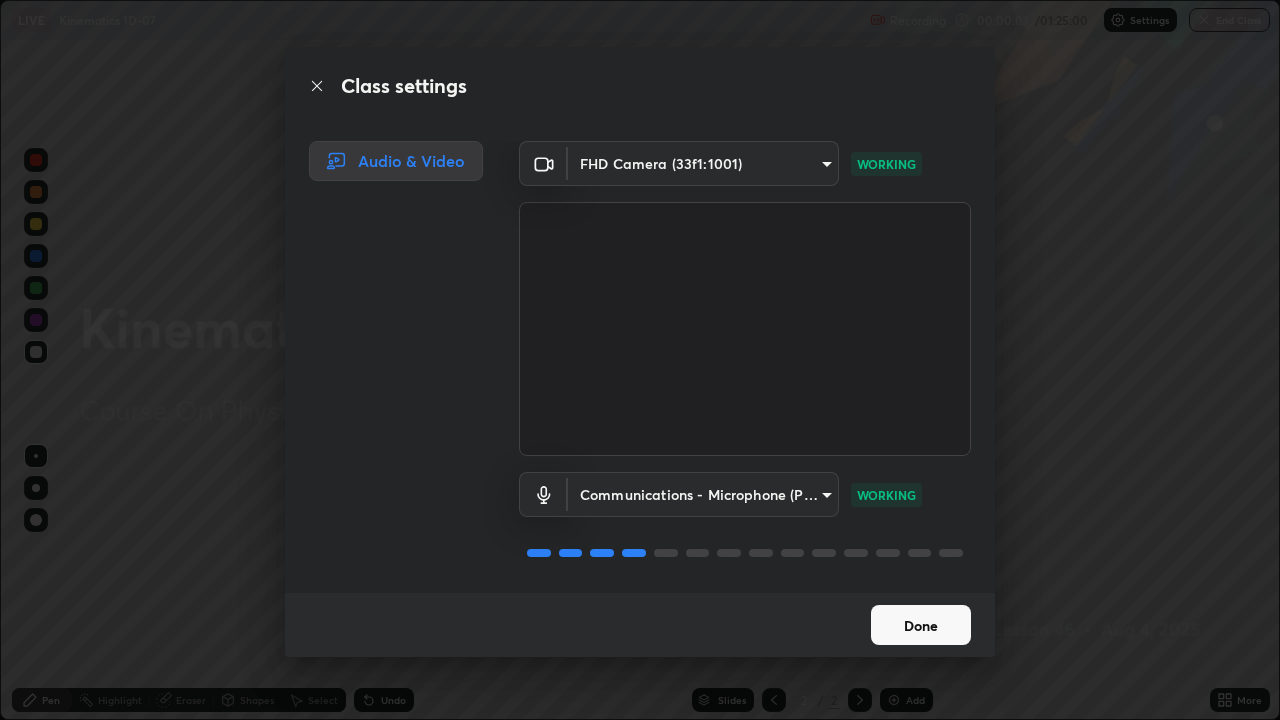 click on "Done" at bounding box center [921, 625] 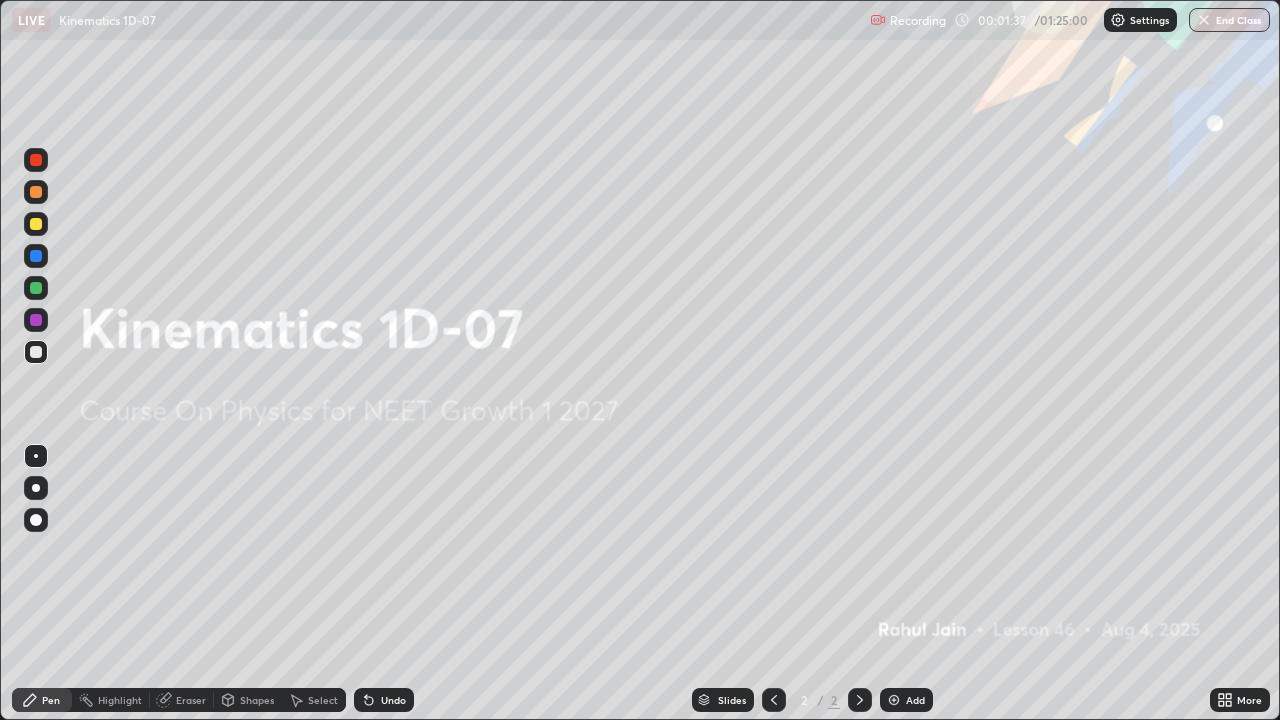 click on "More" at bounding box center (1240, 700) 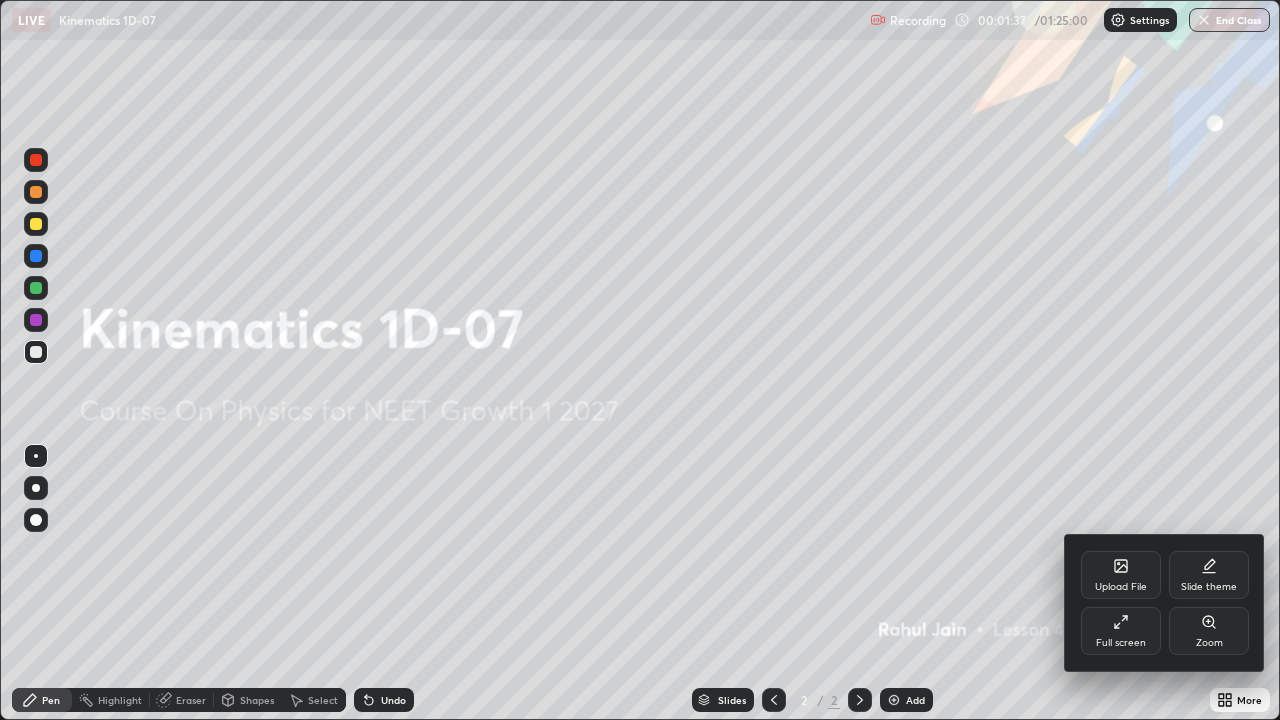 click on "Upload File" at bounding box center [1121, 575] 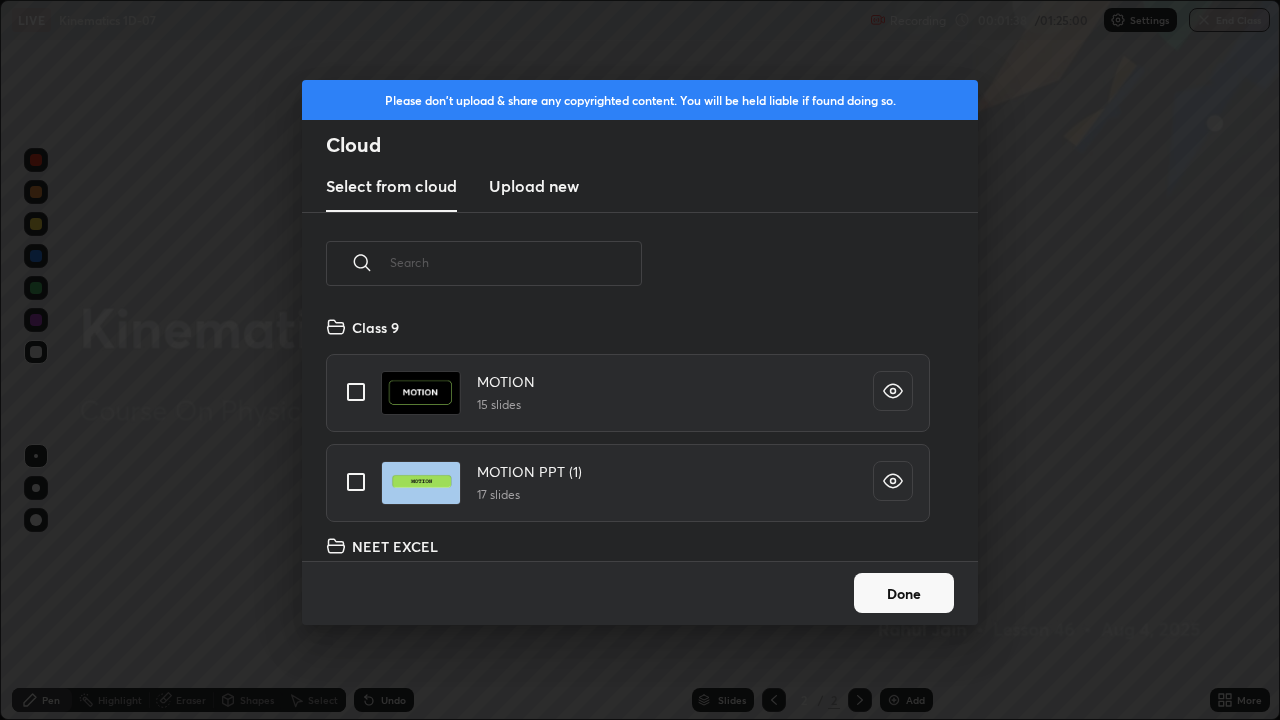 scroll, scrollTop: 7, scrollLeft: 11, axis: both 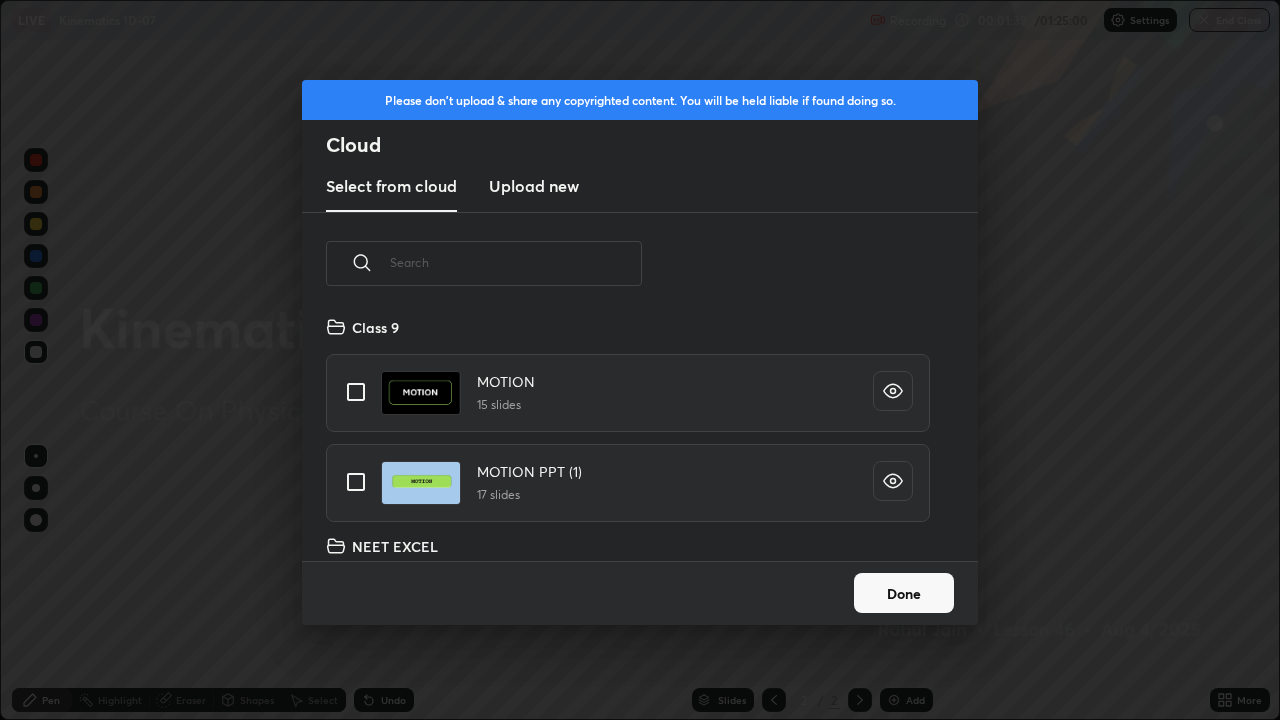 click at bounding box center [516, 262] 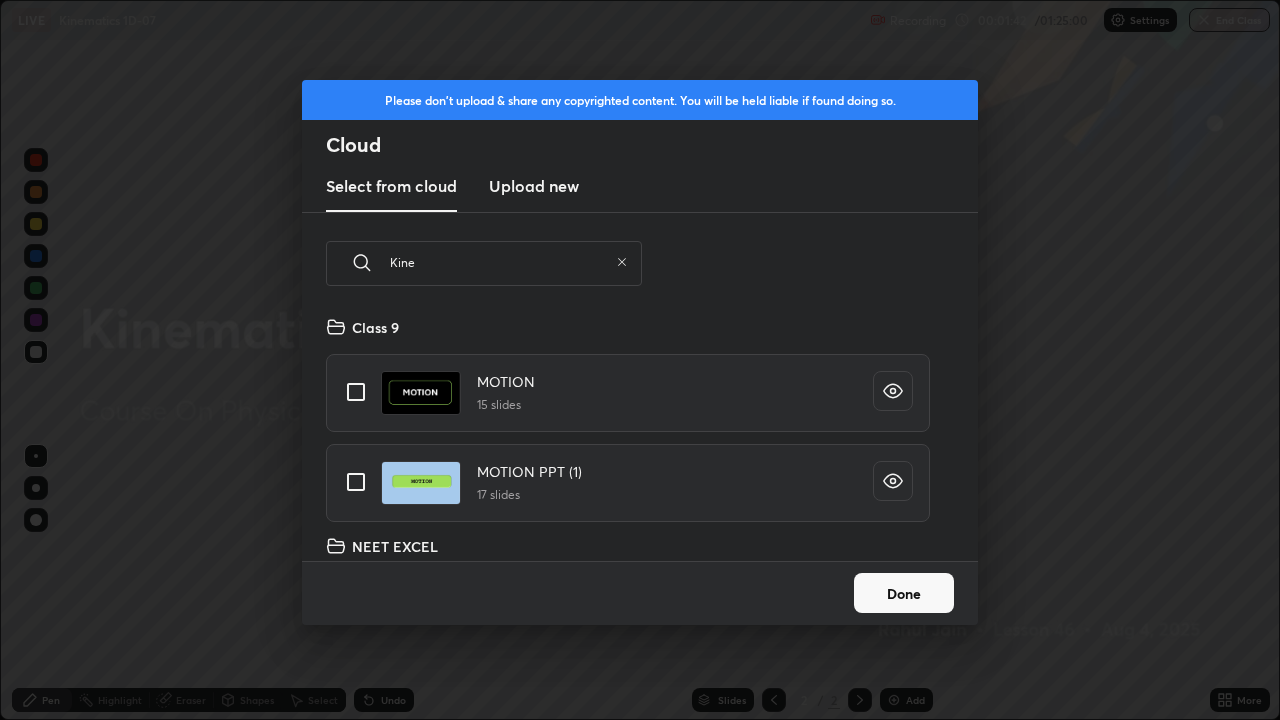 scroll, scrollTop: 57, scrollLeft: 0, axis: vertical 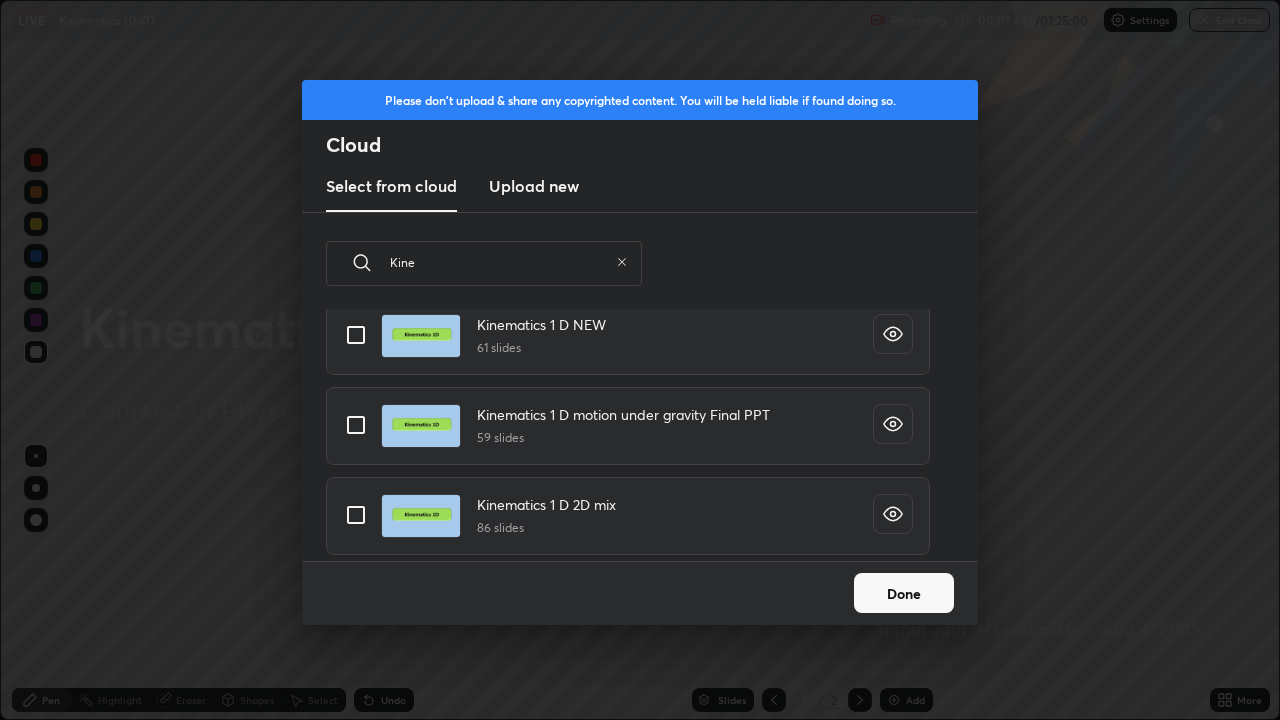 type on "Kine" 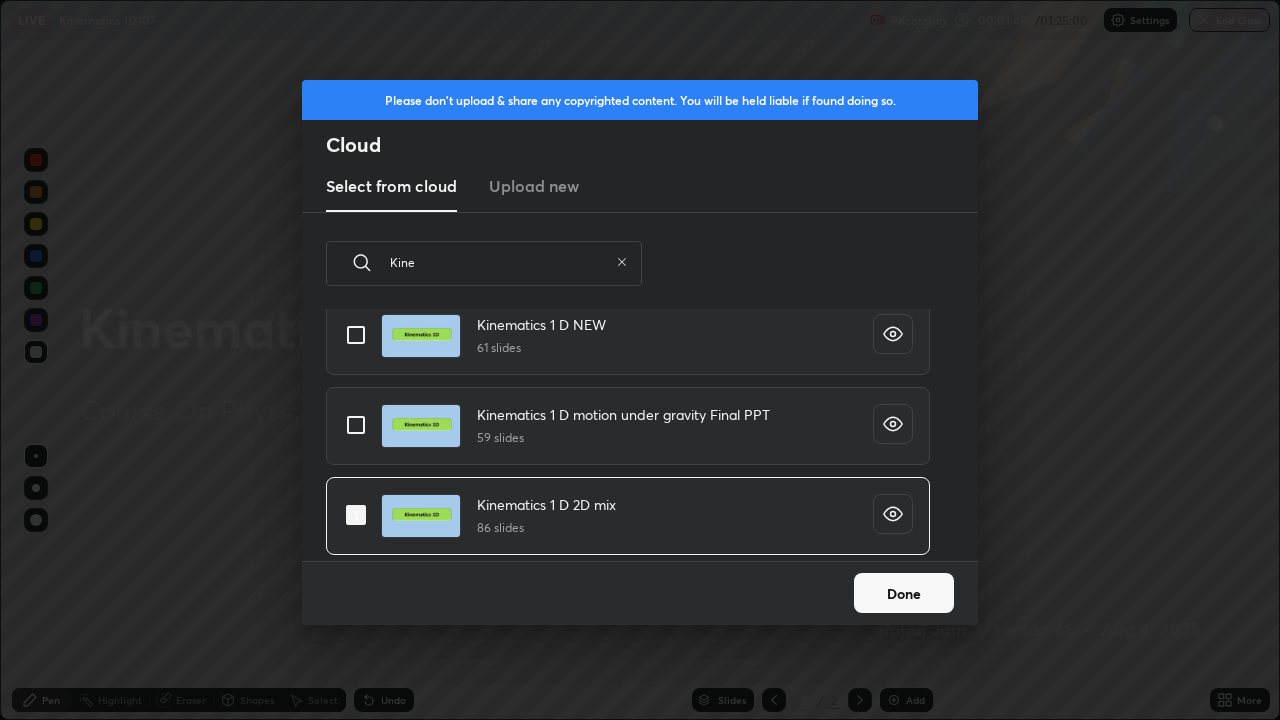 click on "Done" at bounding box center (904, 593) 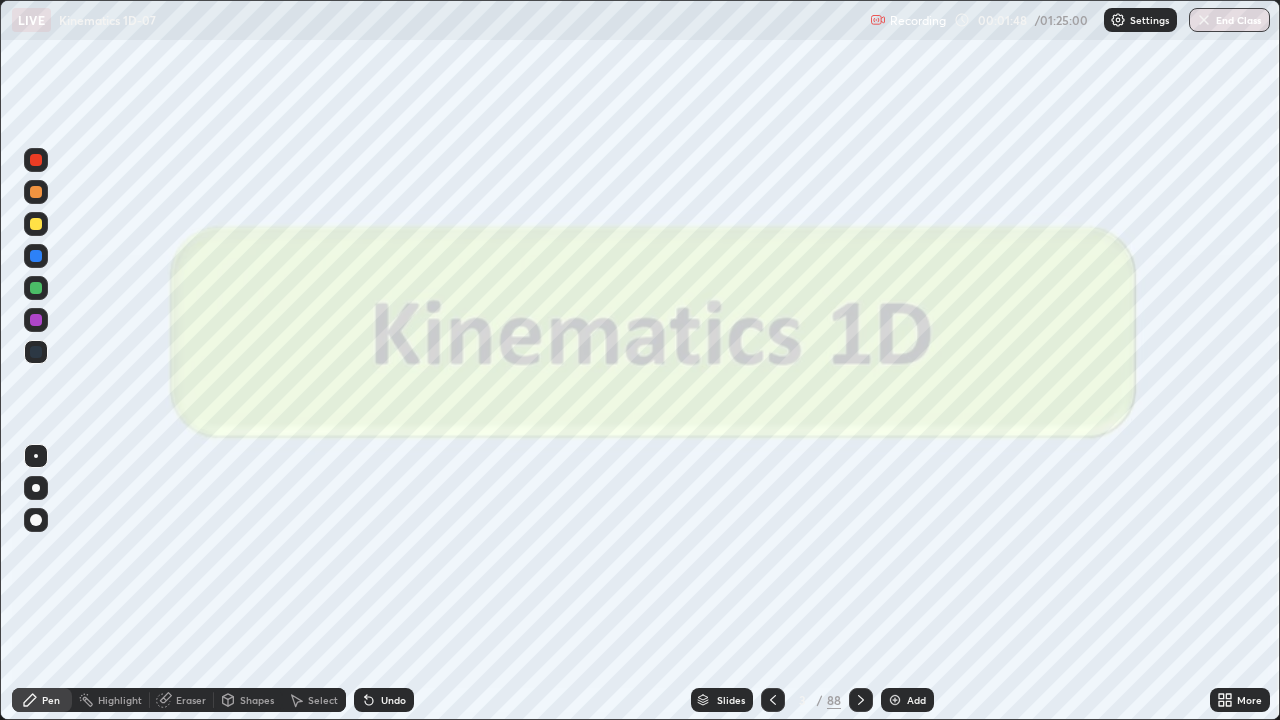 click at bounding box center [773, 700] 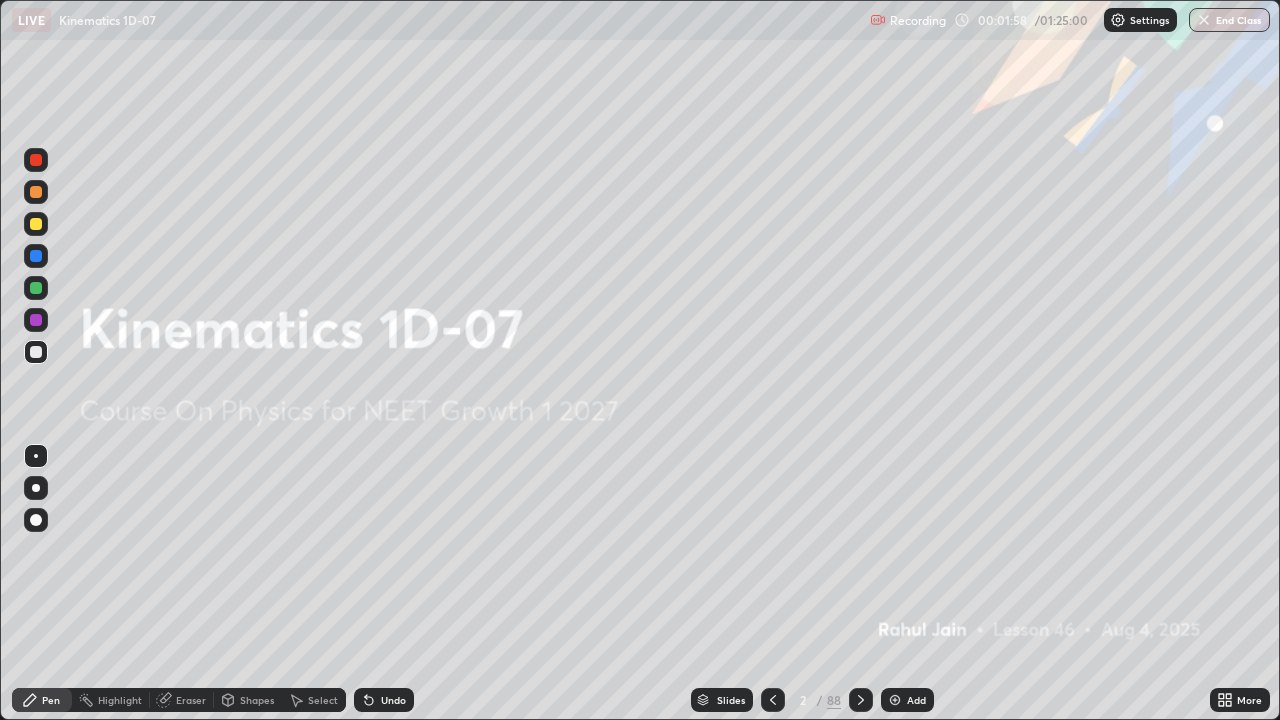 click at bounding box center (895, 700) 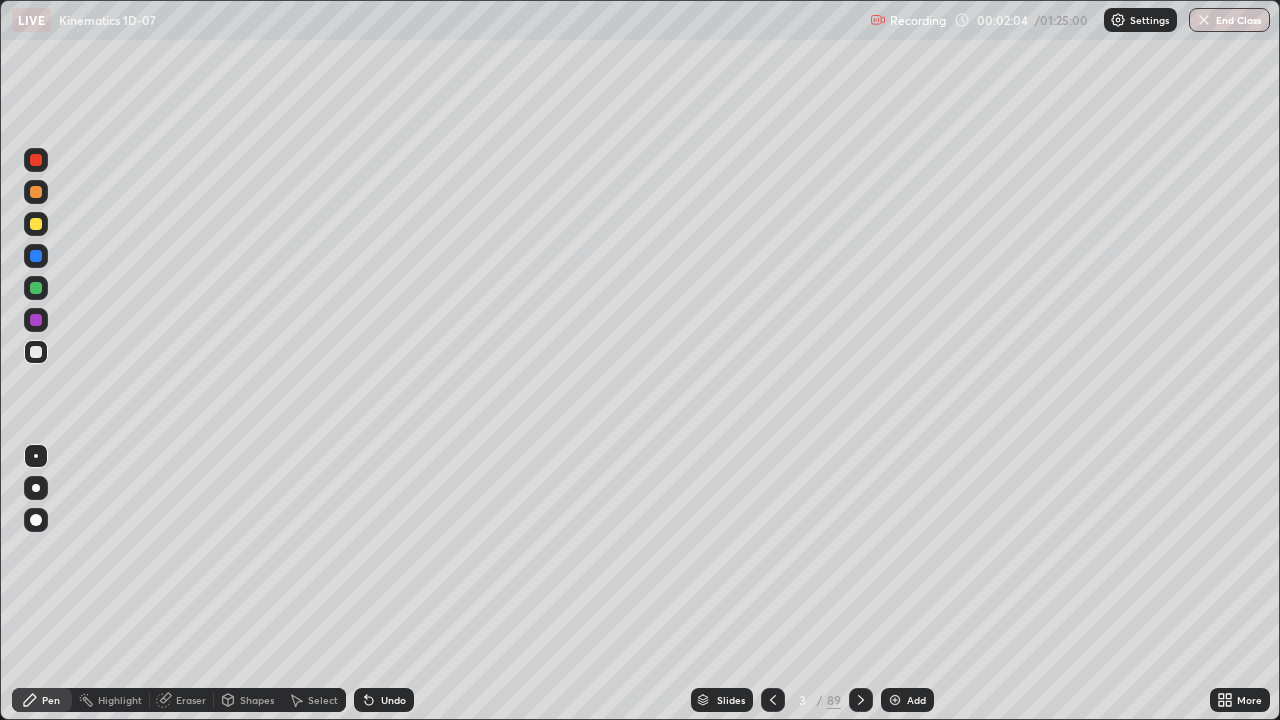 click at bounding box center [36, 488] 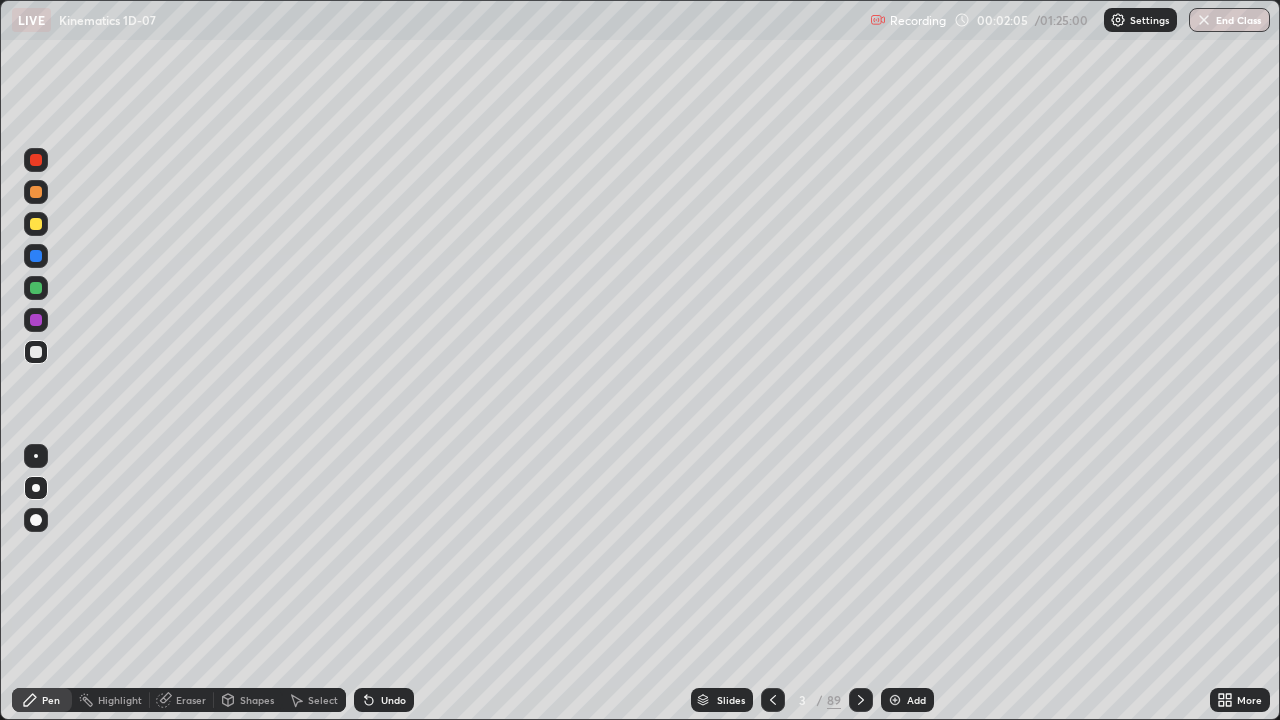 click at bounding box center [36, 320] 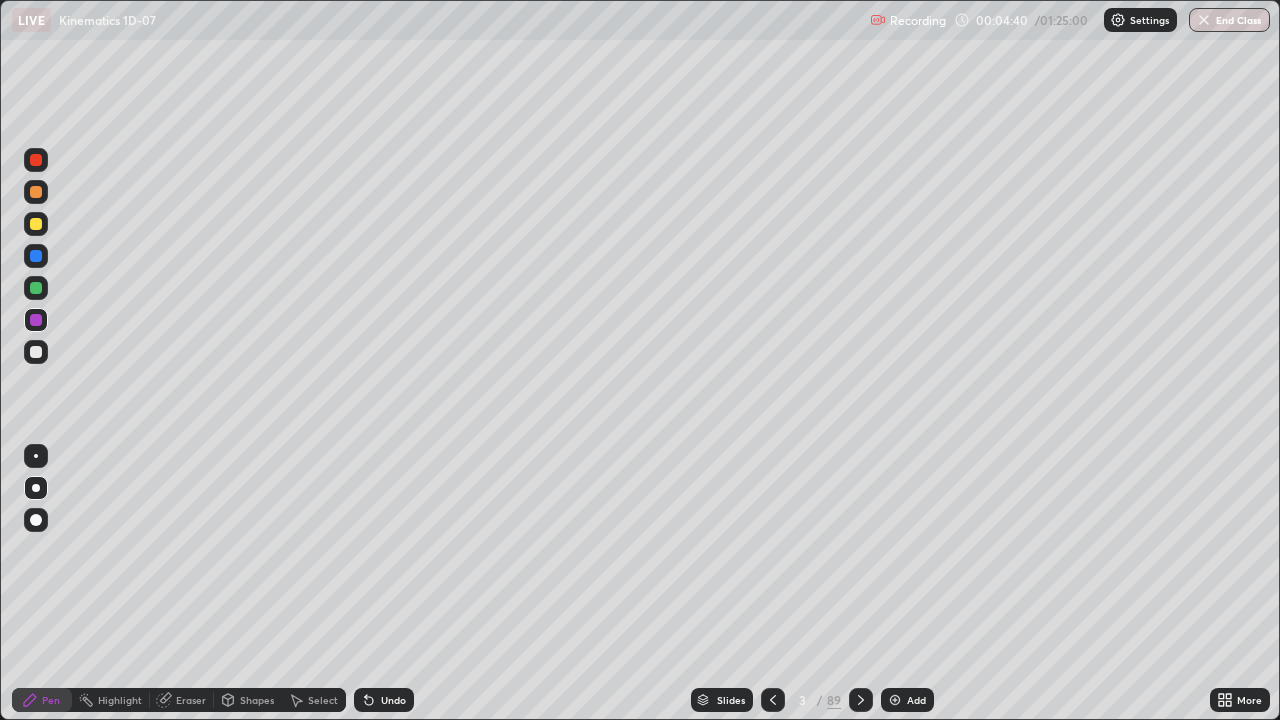click on "Slides" at bounding box center (731, 700) 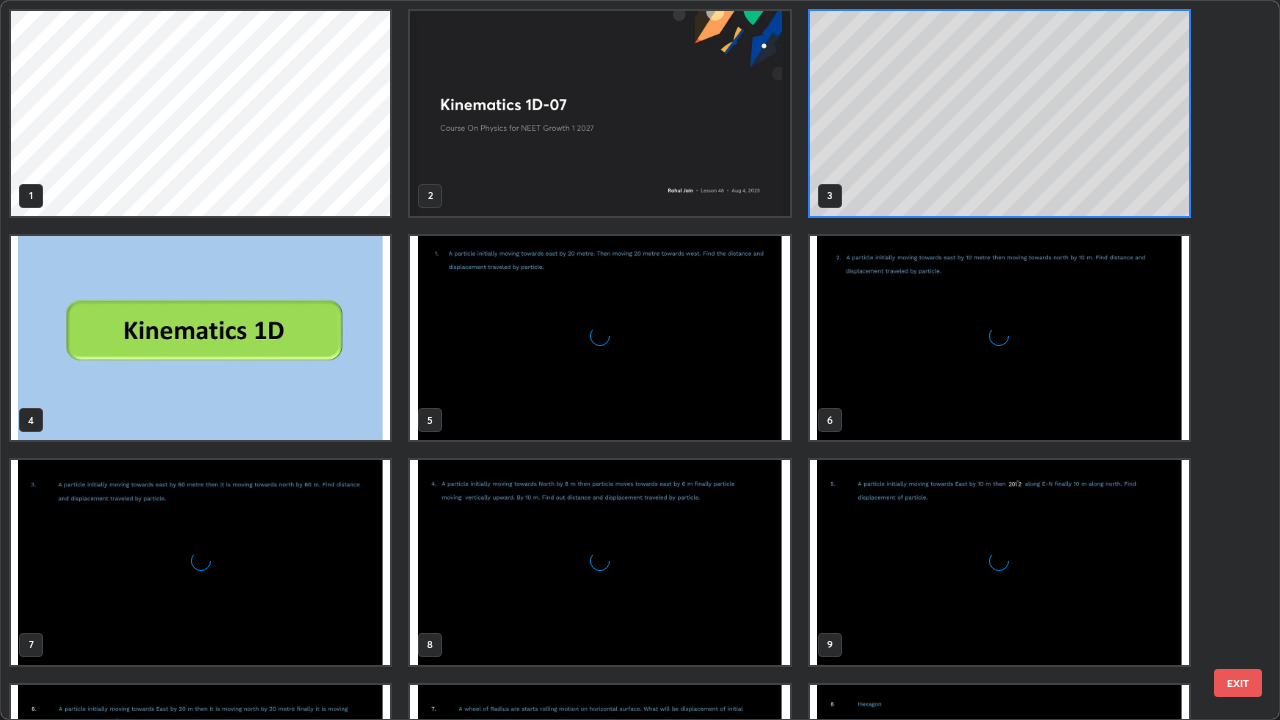 scroll, scrollTop: 7, scrollLeft: 11, axis: both 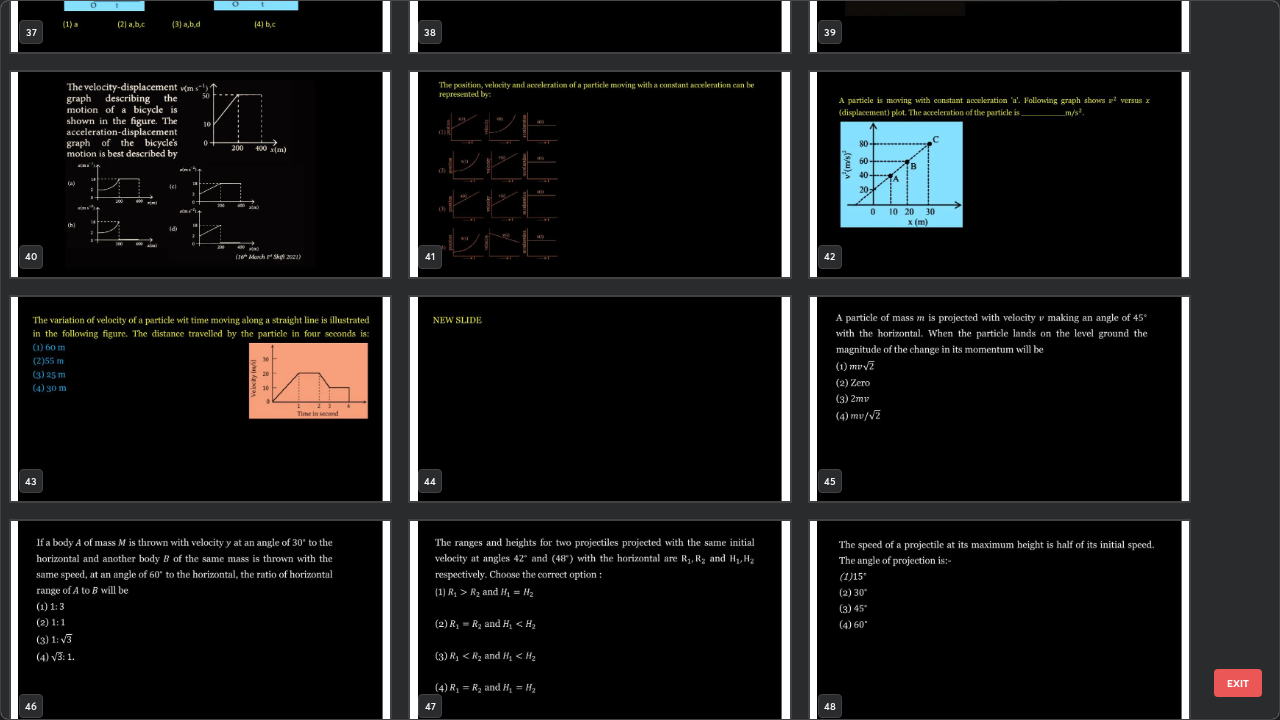 click at bounding box center [200, 399] 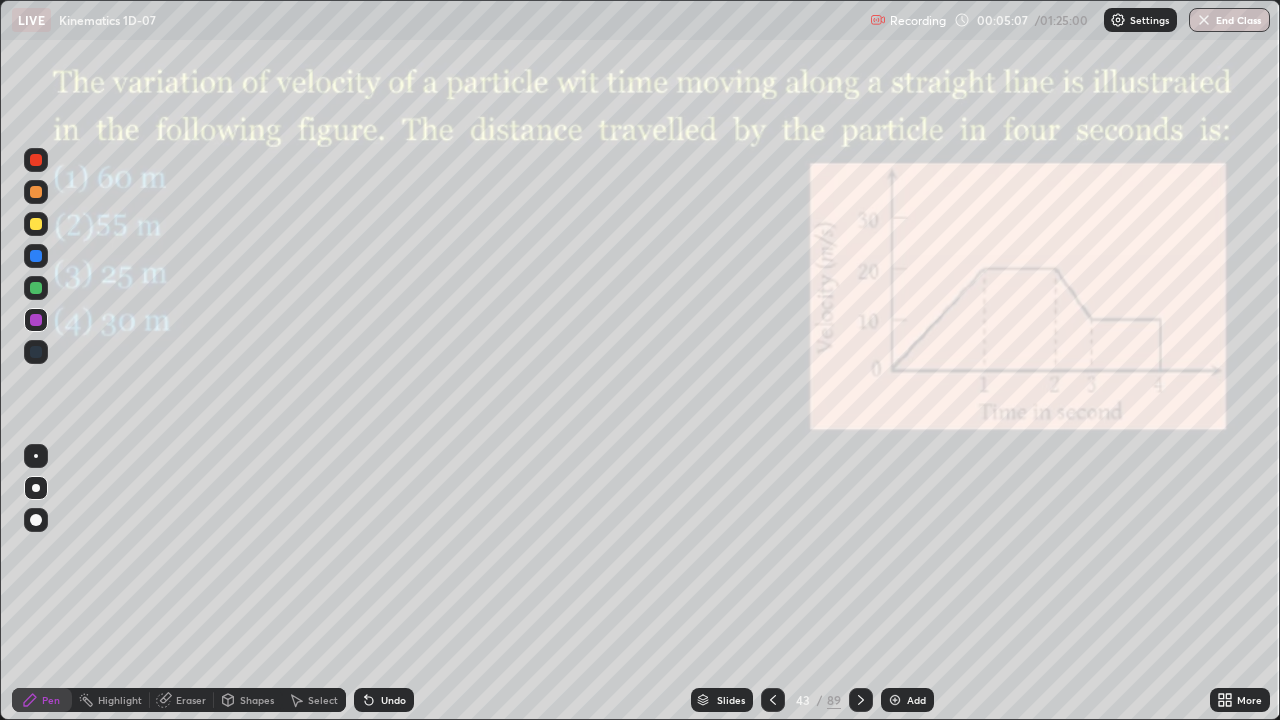 click on "Slides" at bounding box center [731, 700] 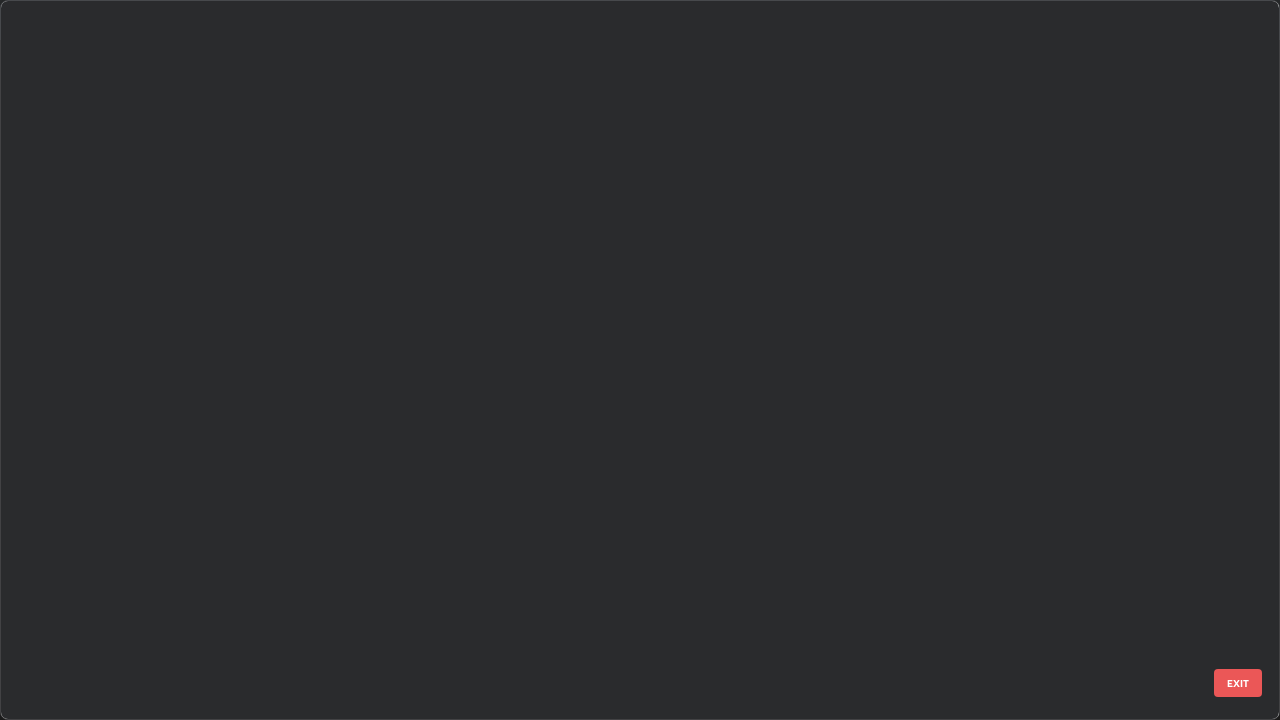scroll, scrollTop: 2651, scrollLeft: 0, axis: vertical 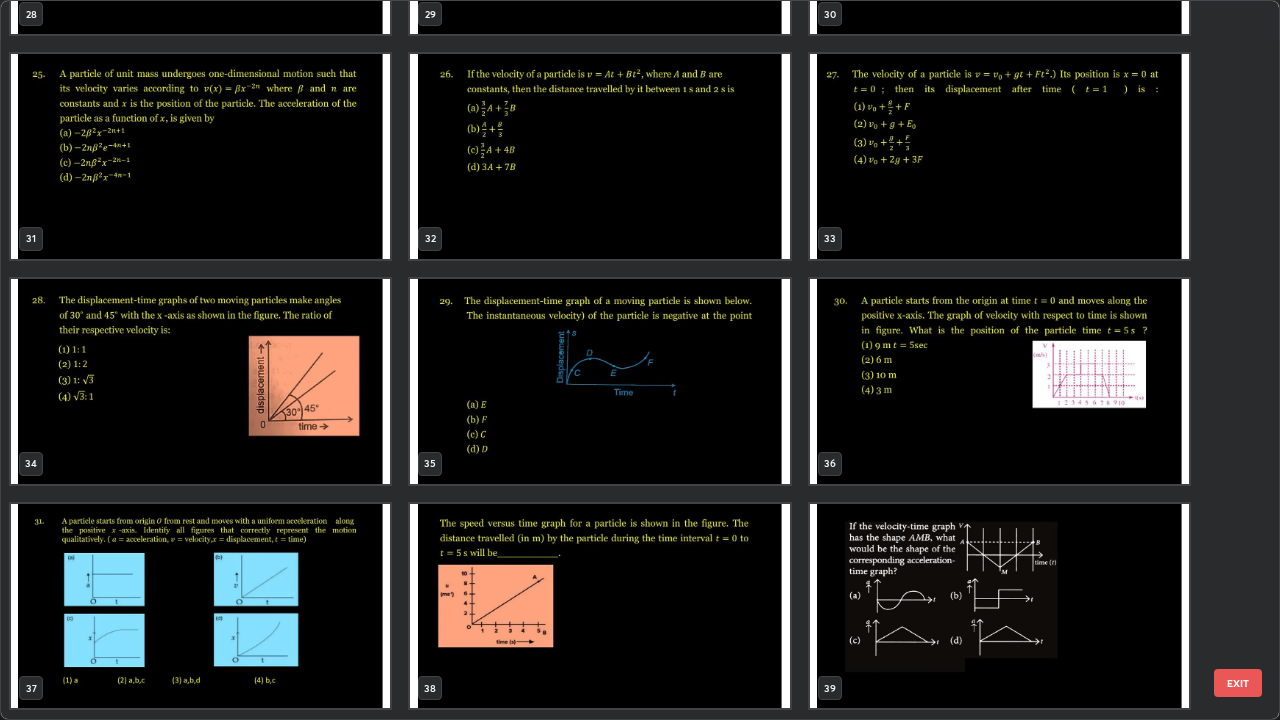 click at bounding box center (200, 606) 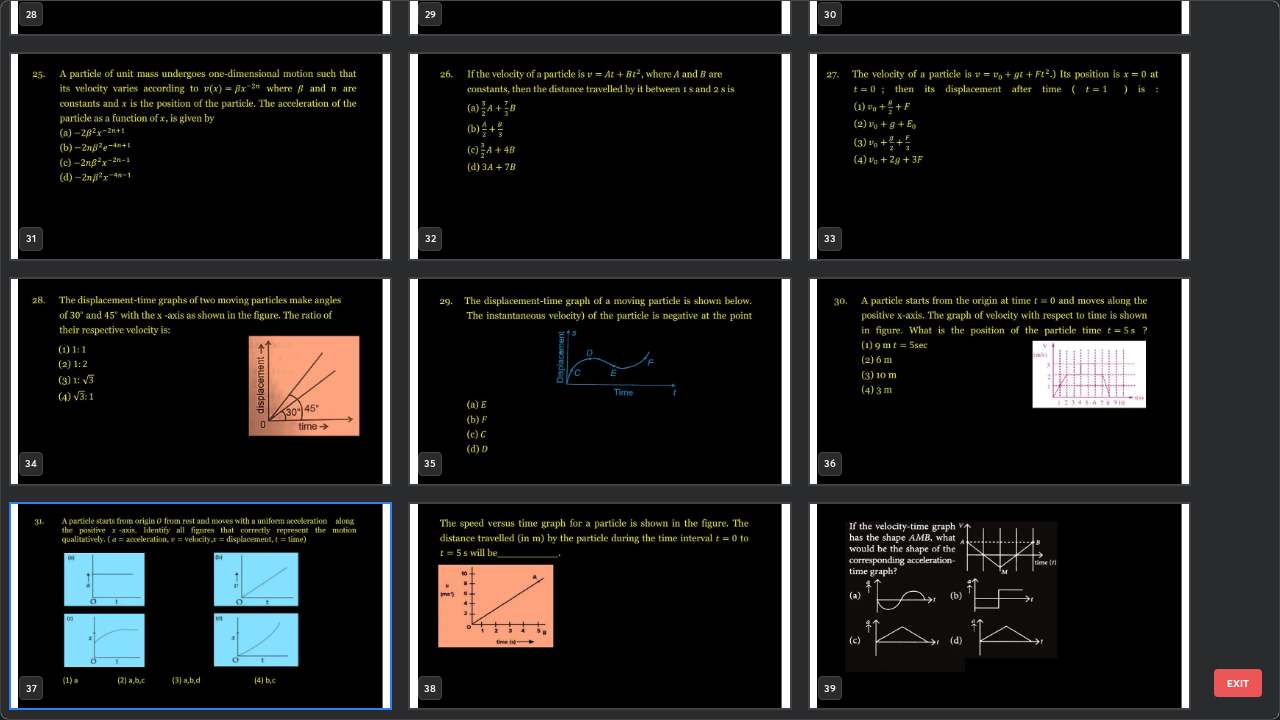 click at bounding box center (200, 606) 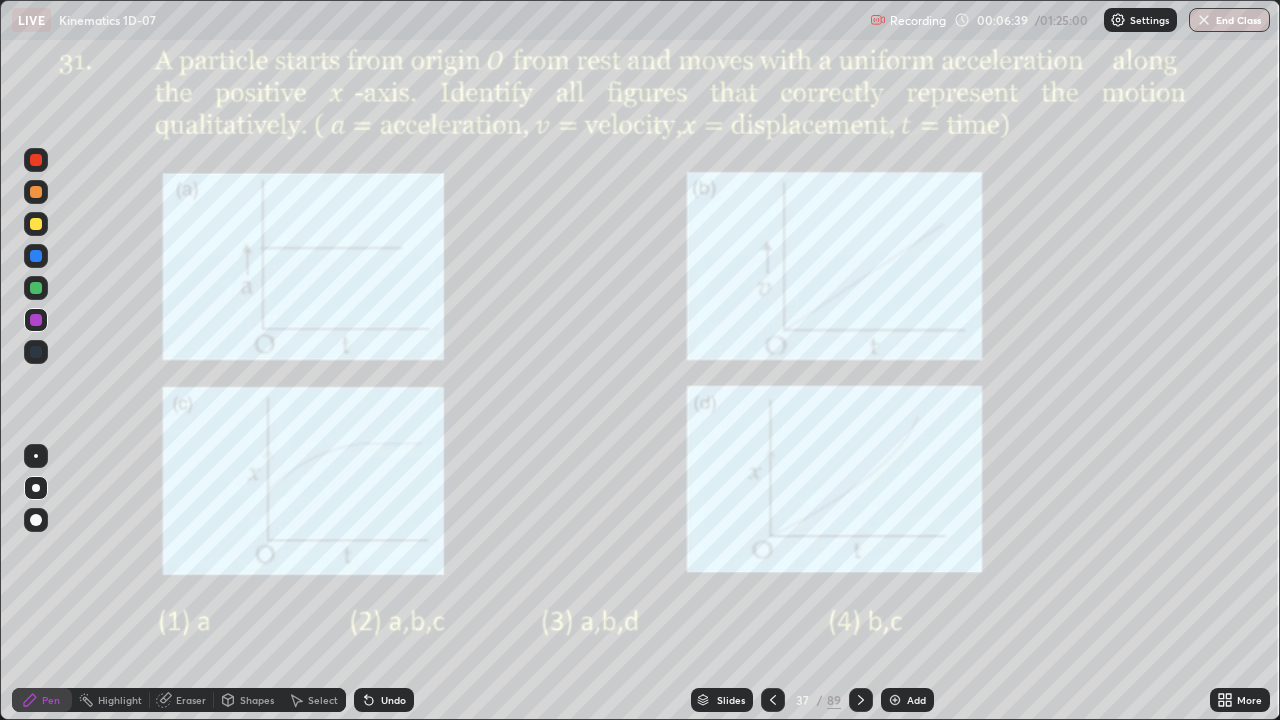 click at bounding box center [36, 160] 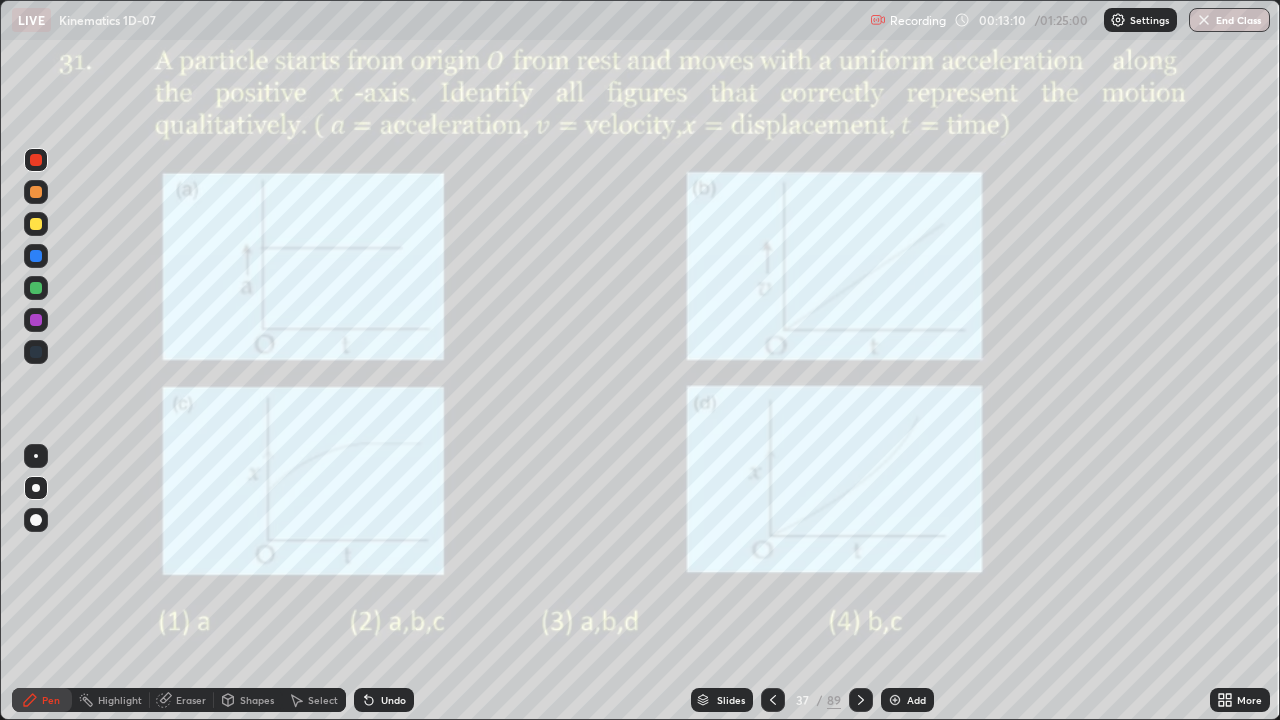 click 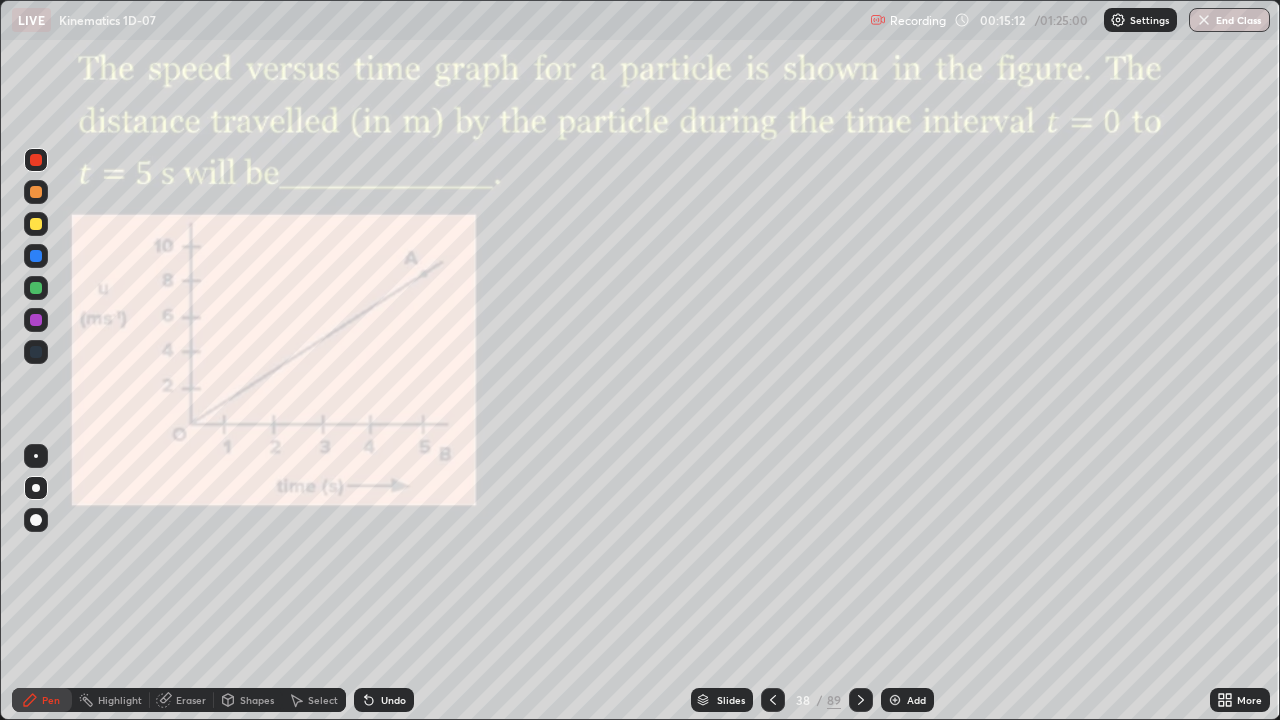 click on "Undo" at bounding box center (393, 700) 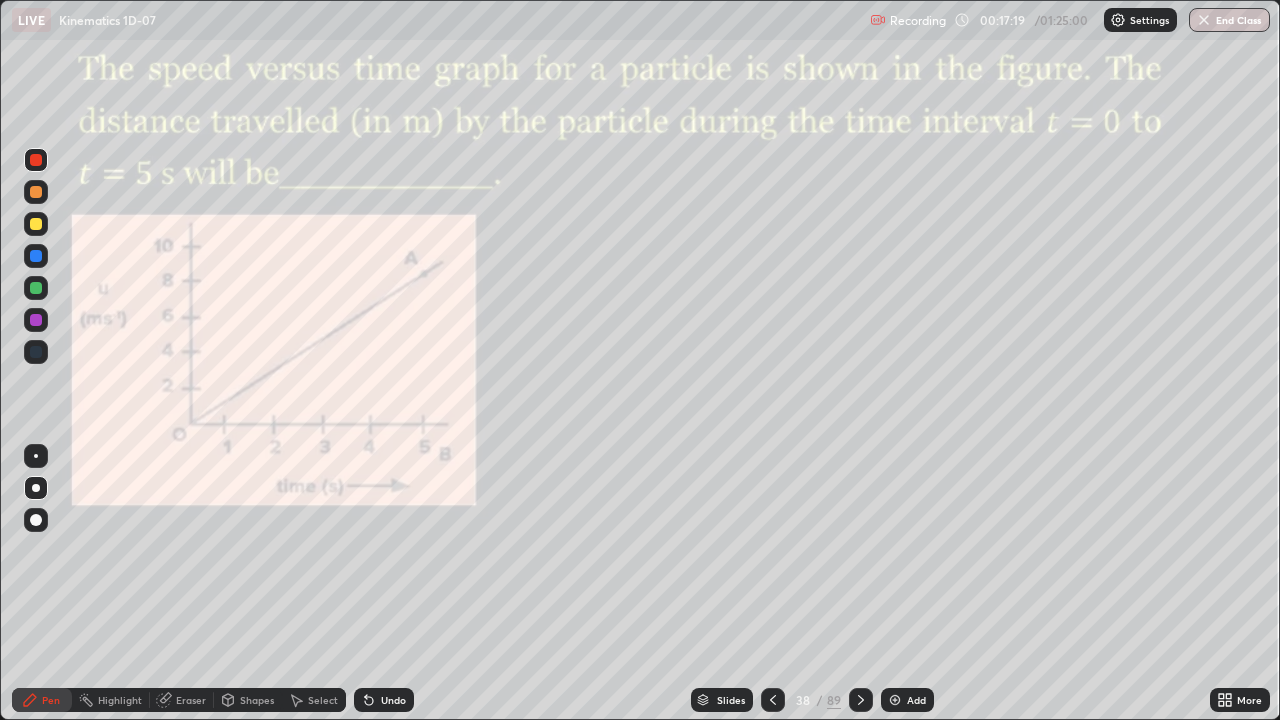 click 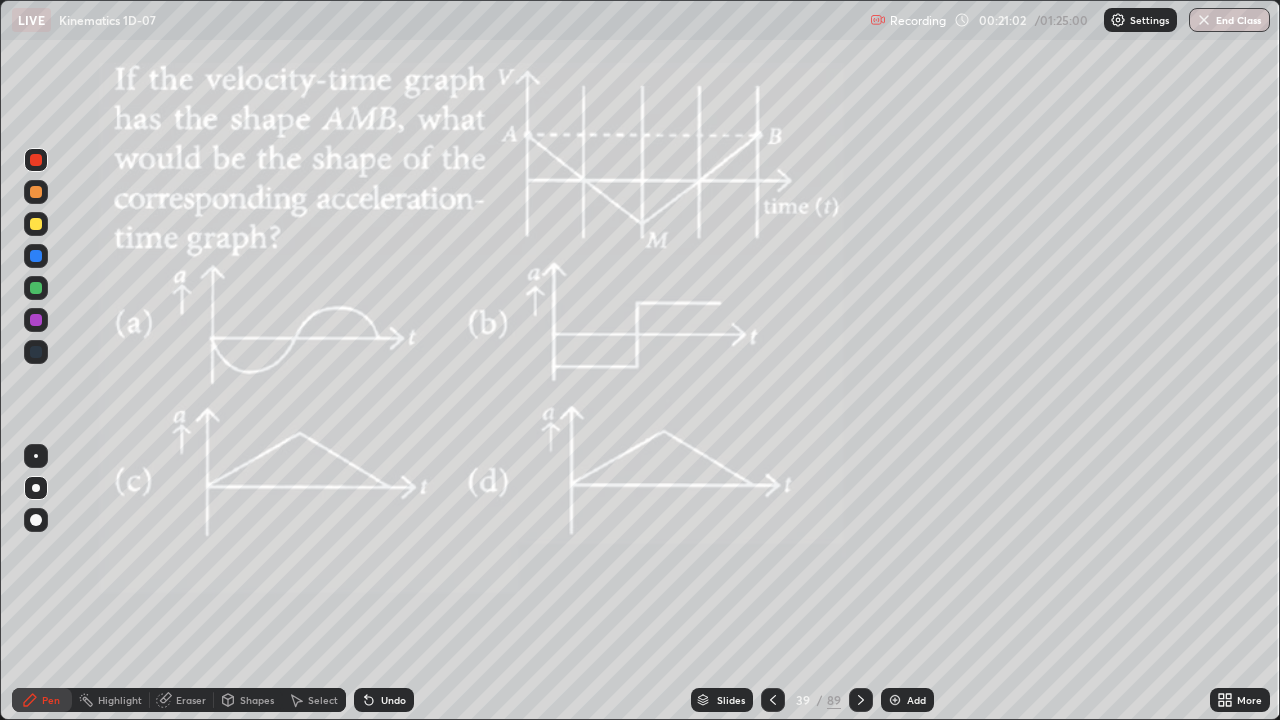 click on "Highlight" at bounding box center (120, 700) 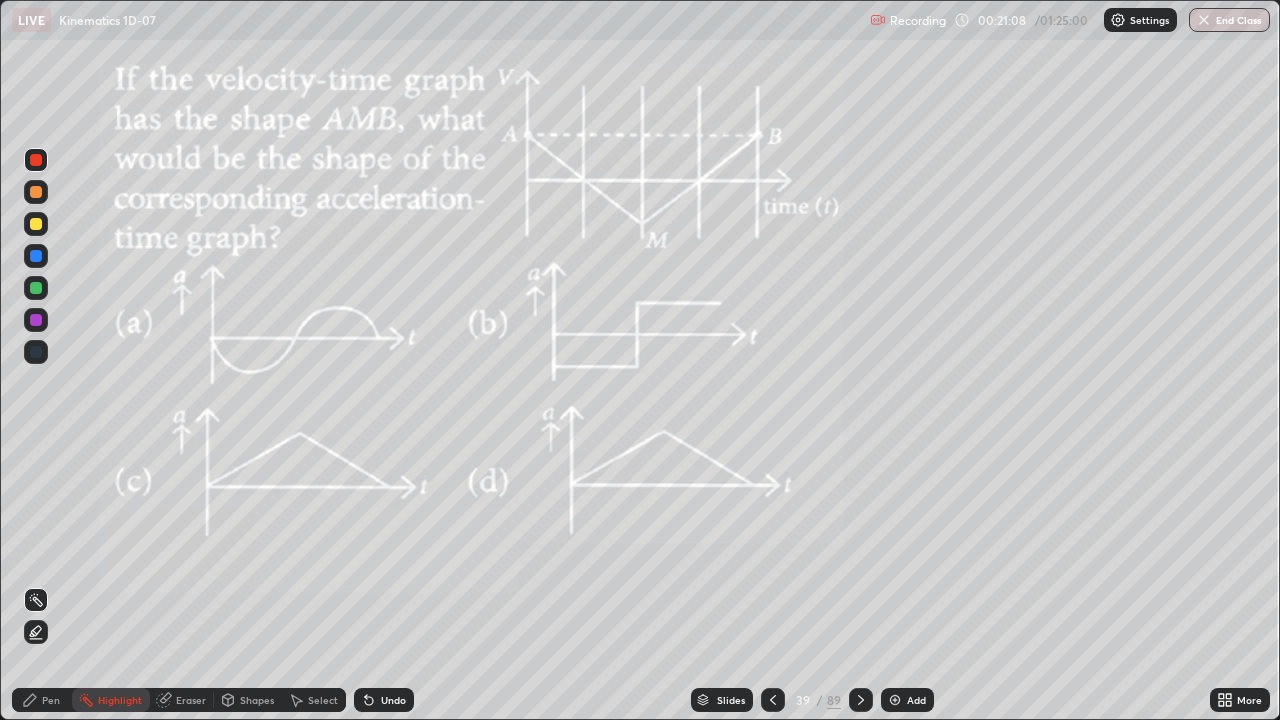 click on "Pen" at bounding box center [42, 700] 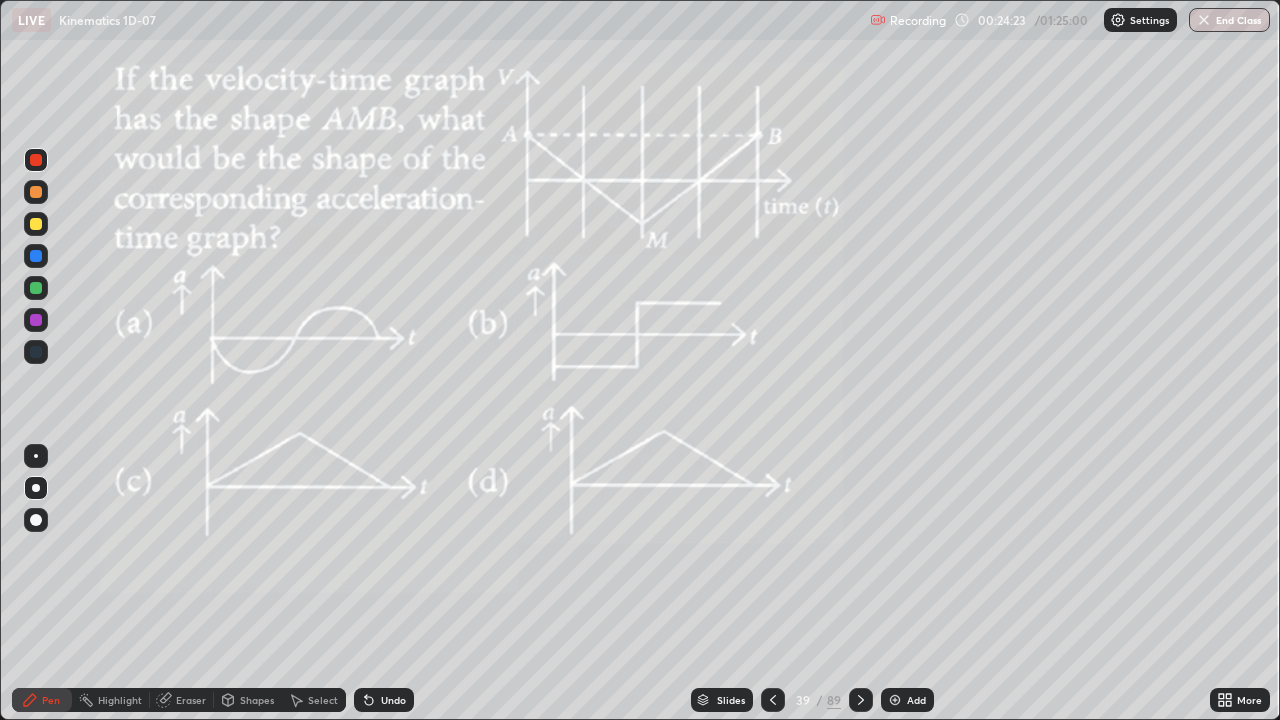 click 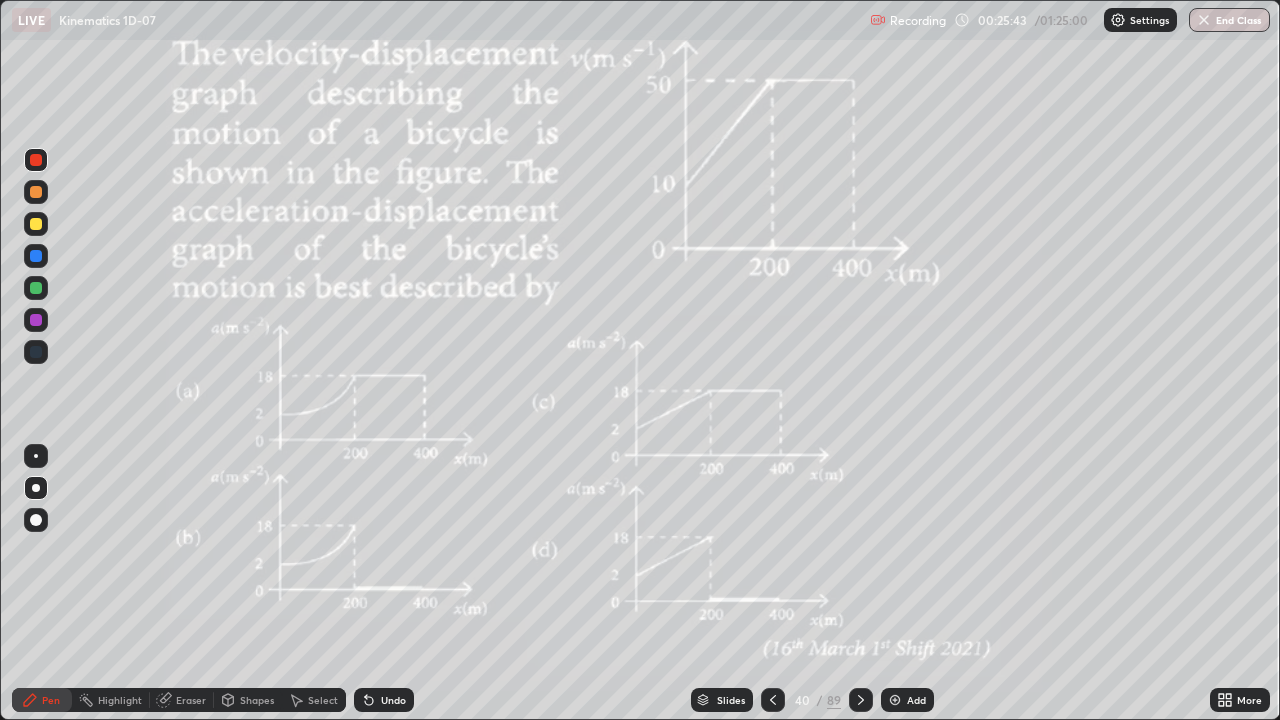 click at bounding box center [36, 224] 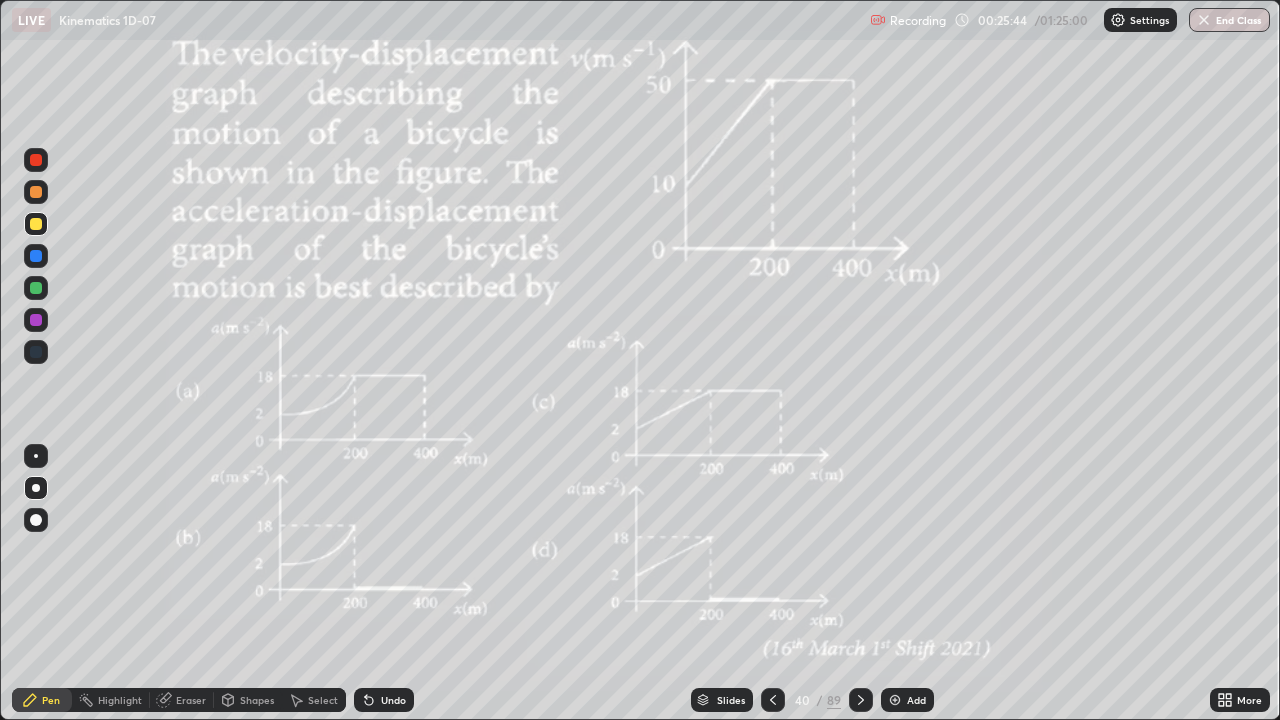 click at bounding box center (36, 488) 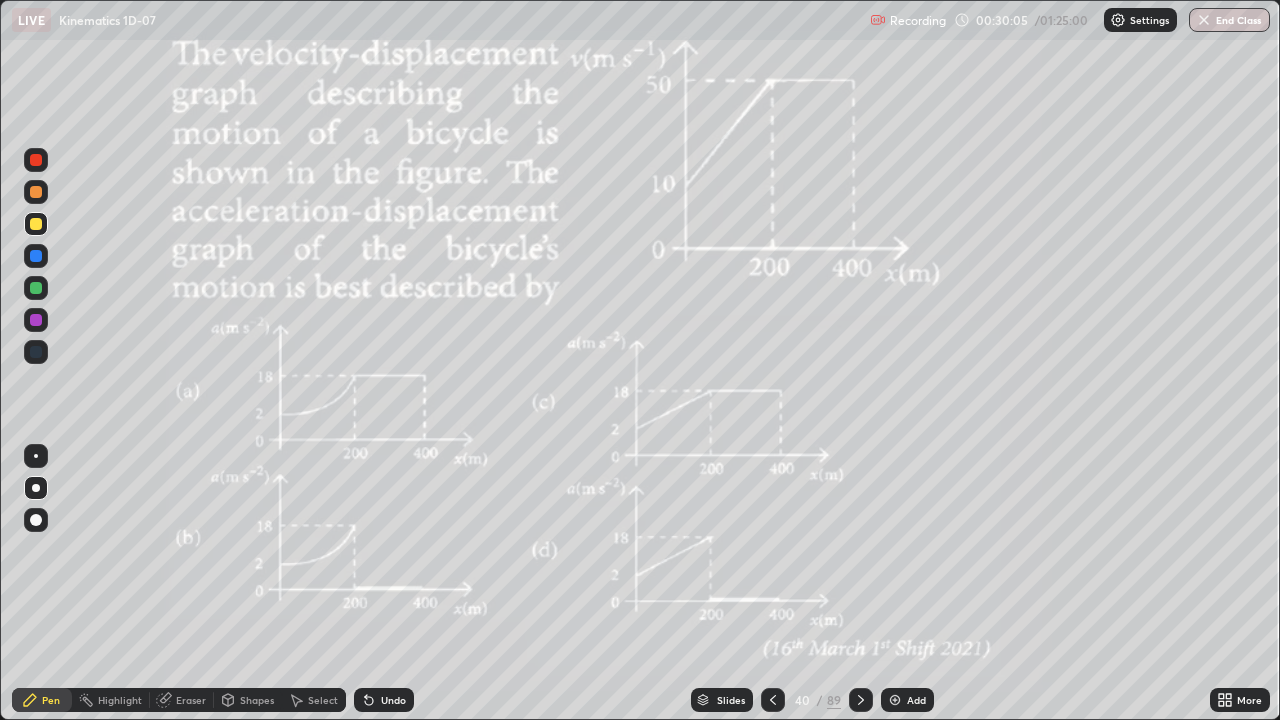 click at bounding box center [36, 160] 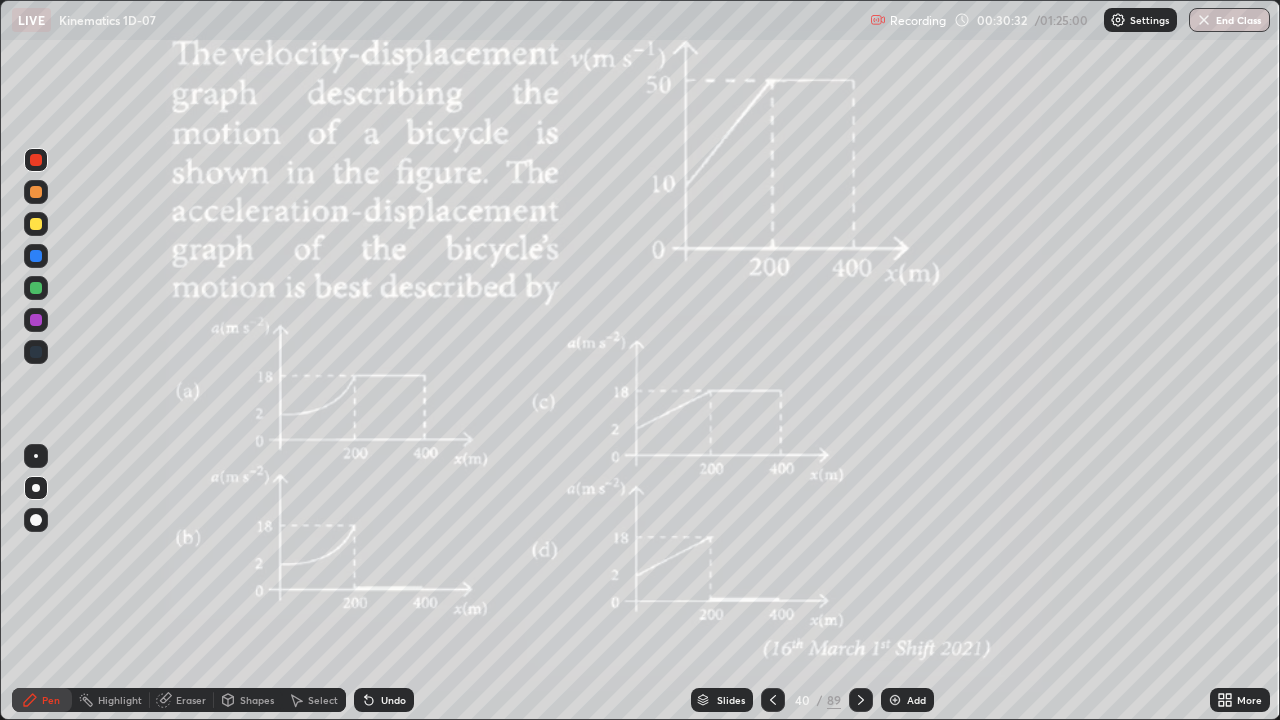 click on "Undo" at bounding box center [384, 700] 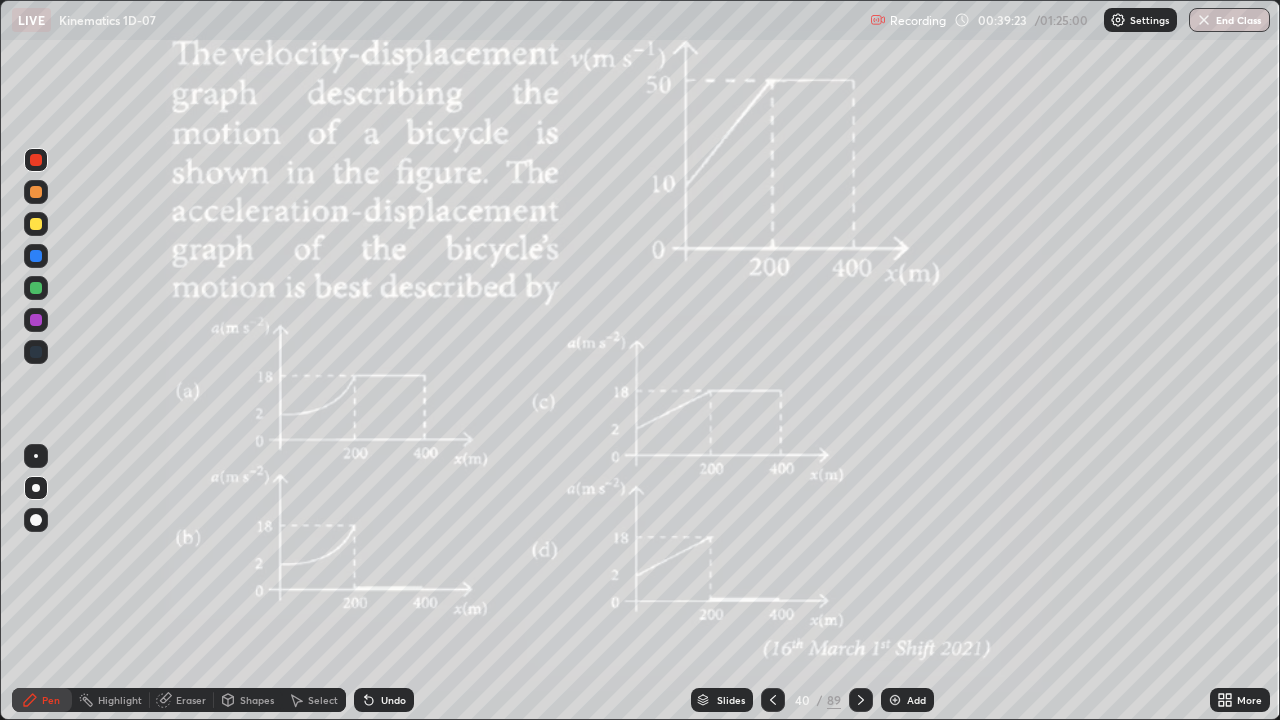 click 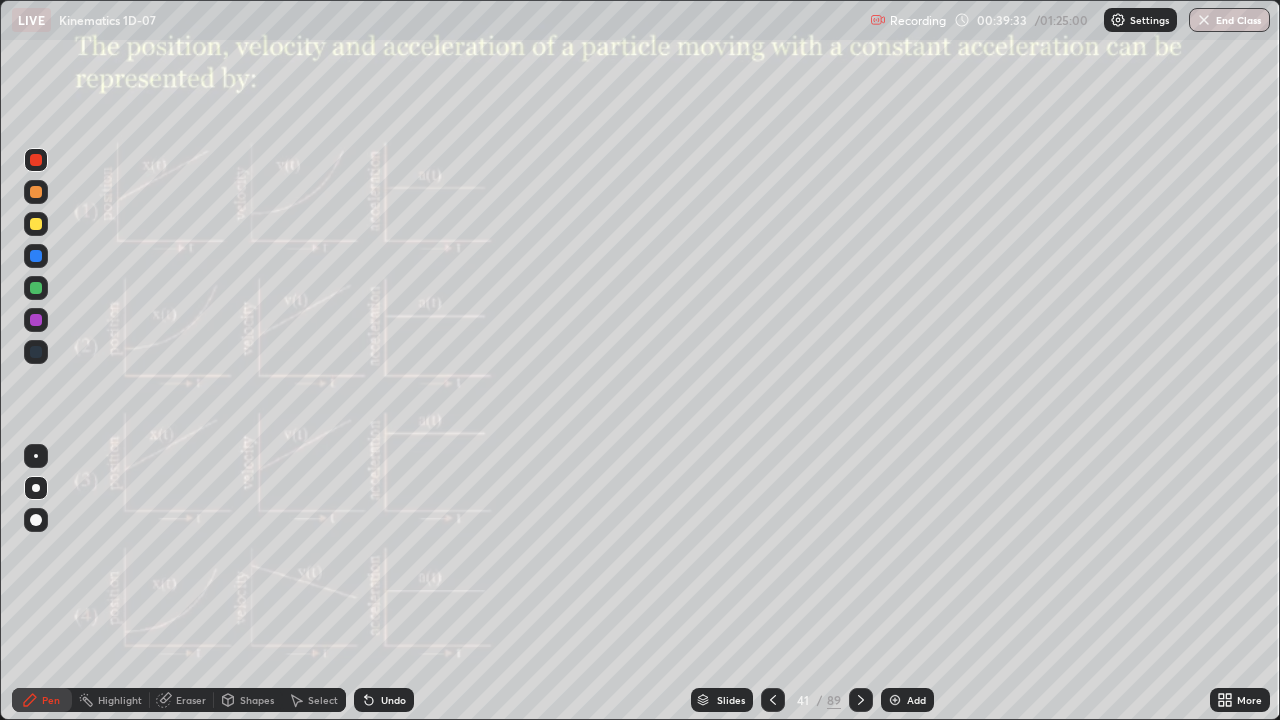 click 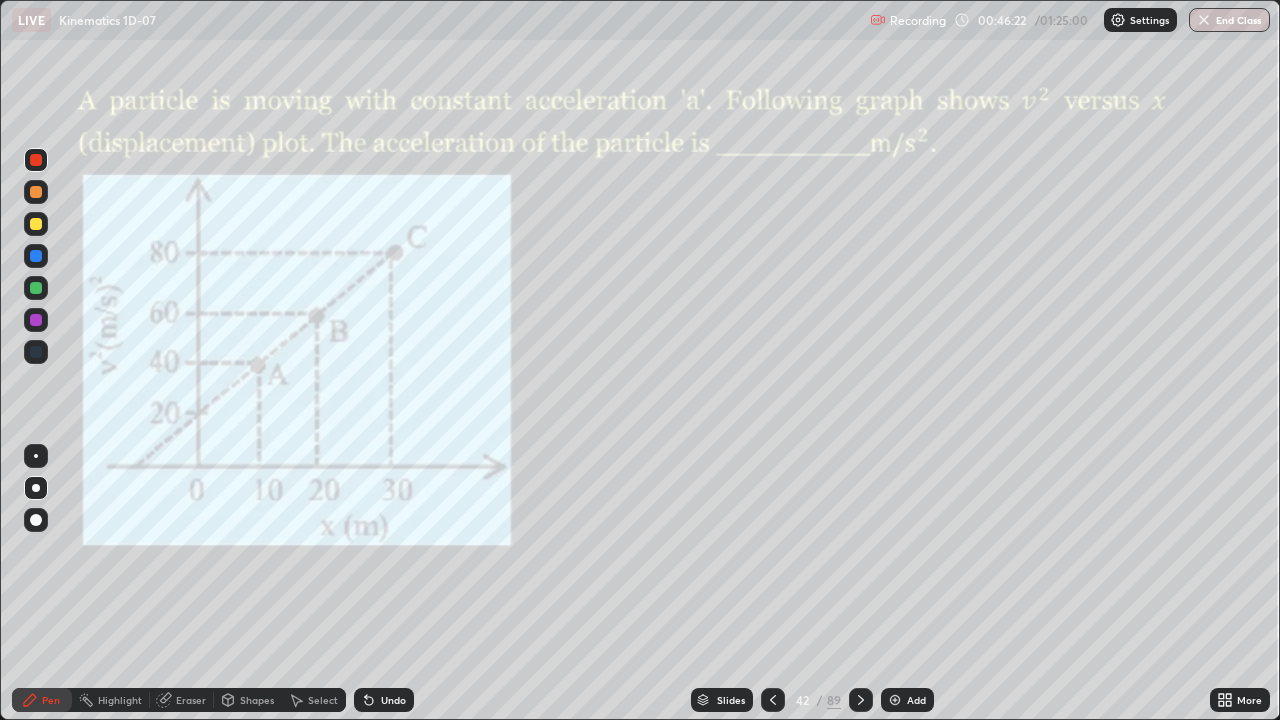 click at bounding box center (861, 700) 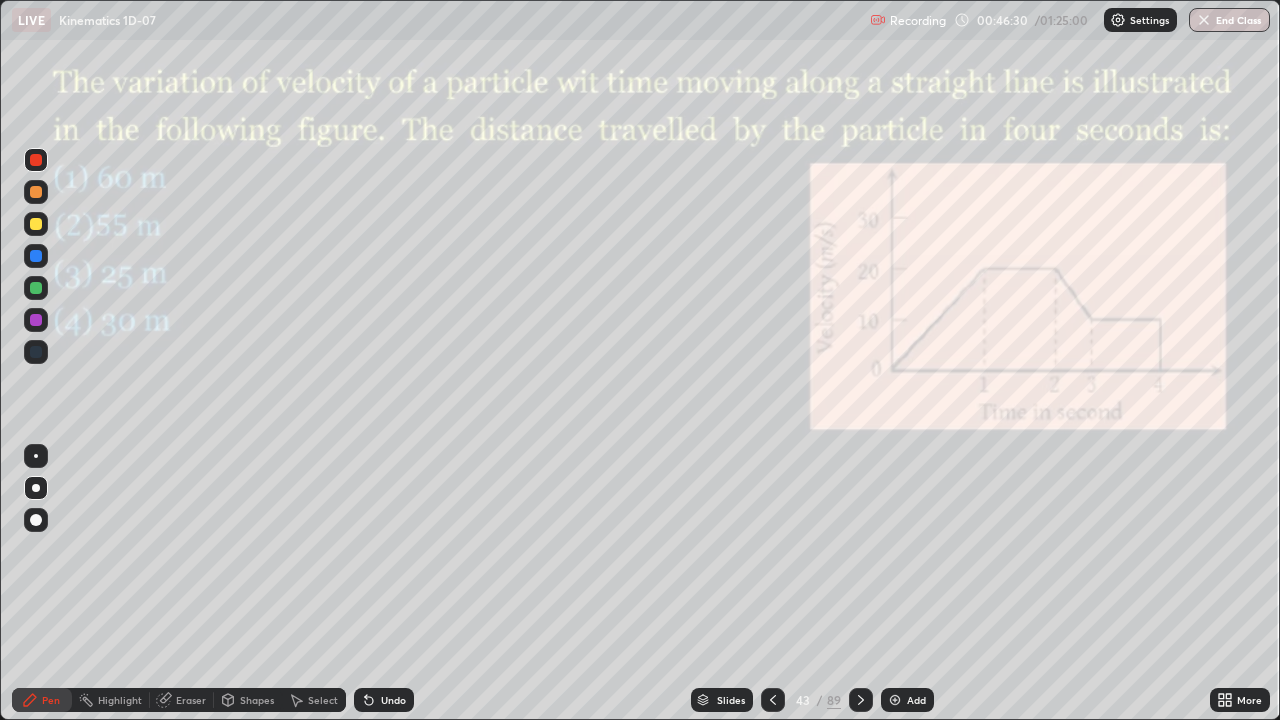 click 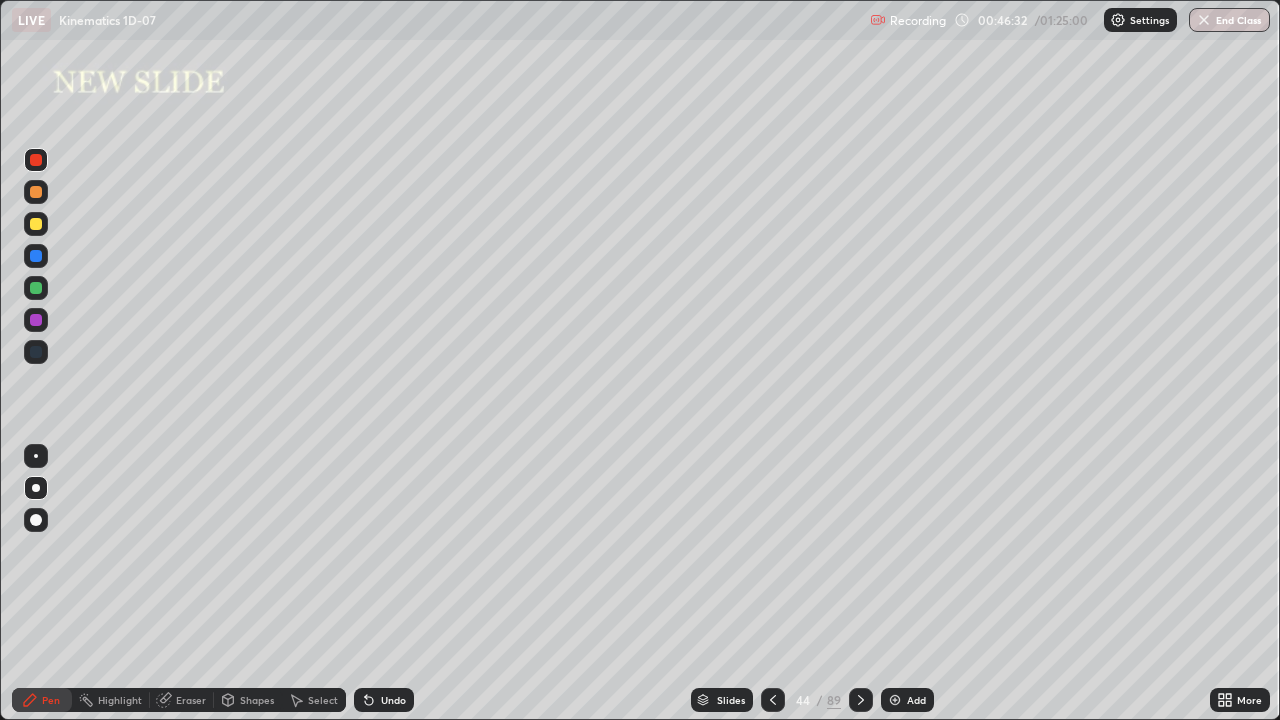 click at bounding box center [861, 700] 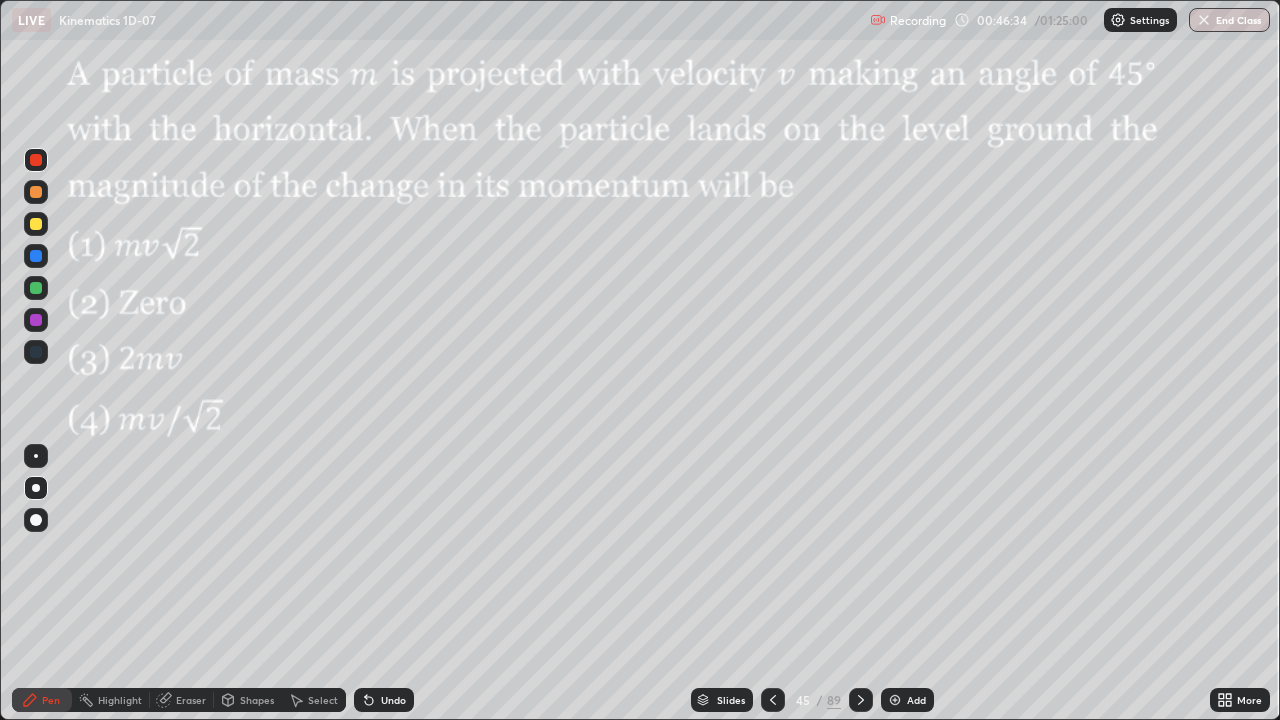 click 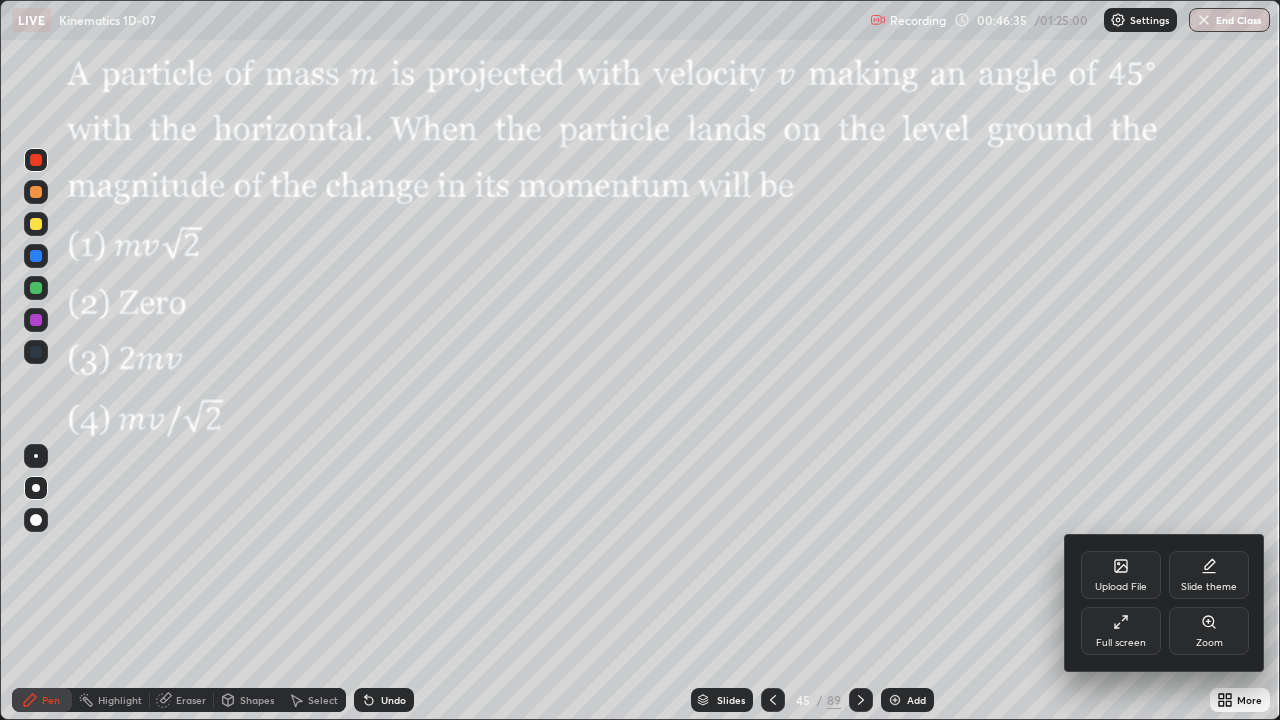 click on "Upload File" at bounding box center [1121, 575] 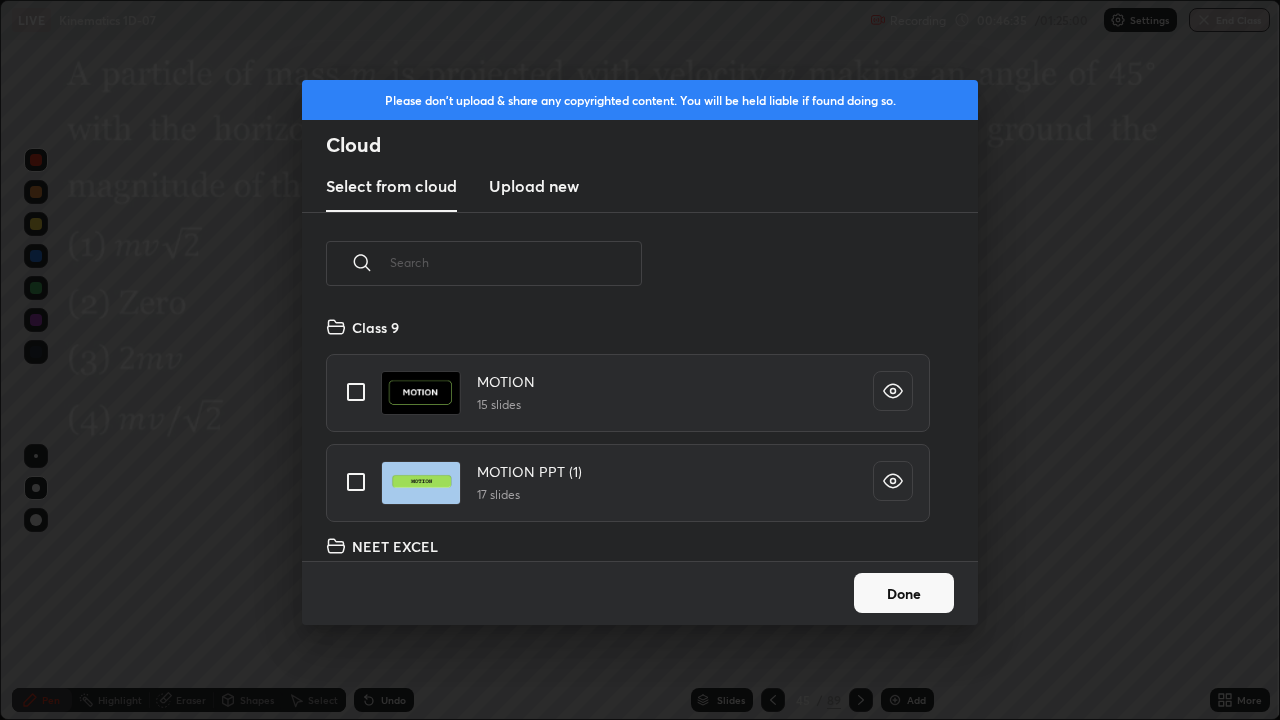 scroll, scrollTop: 7, scrollLeft: 11, axis: both 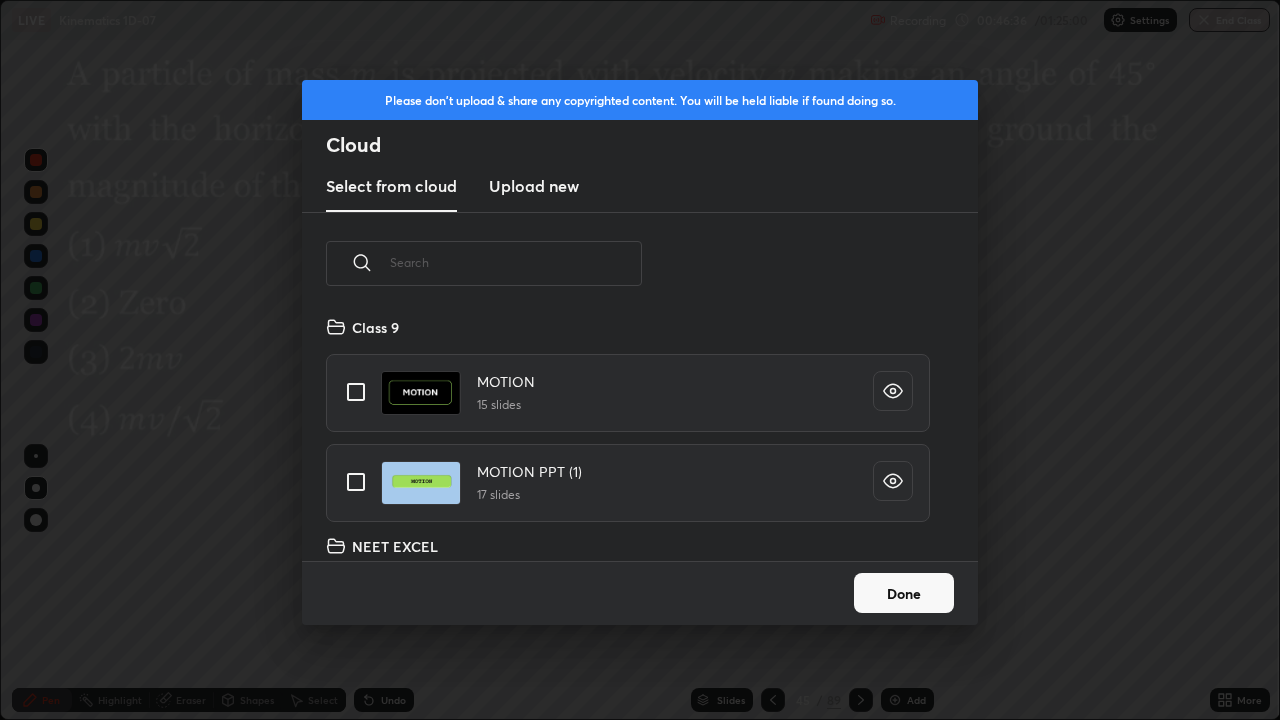 click at bounding box center [516, 262] 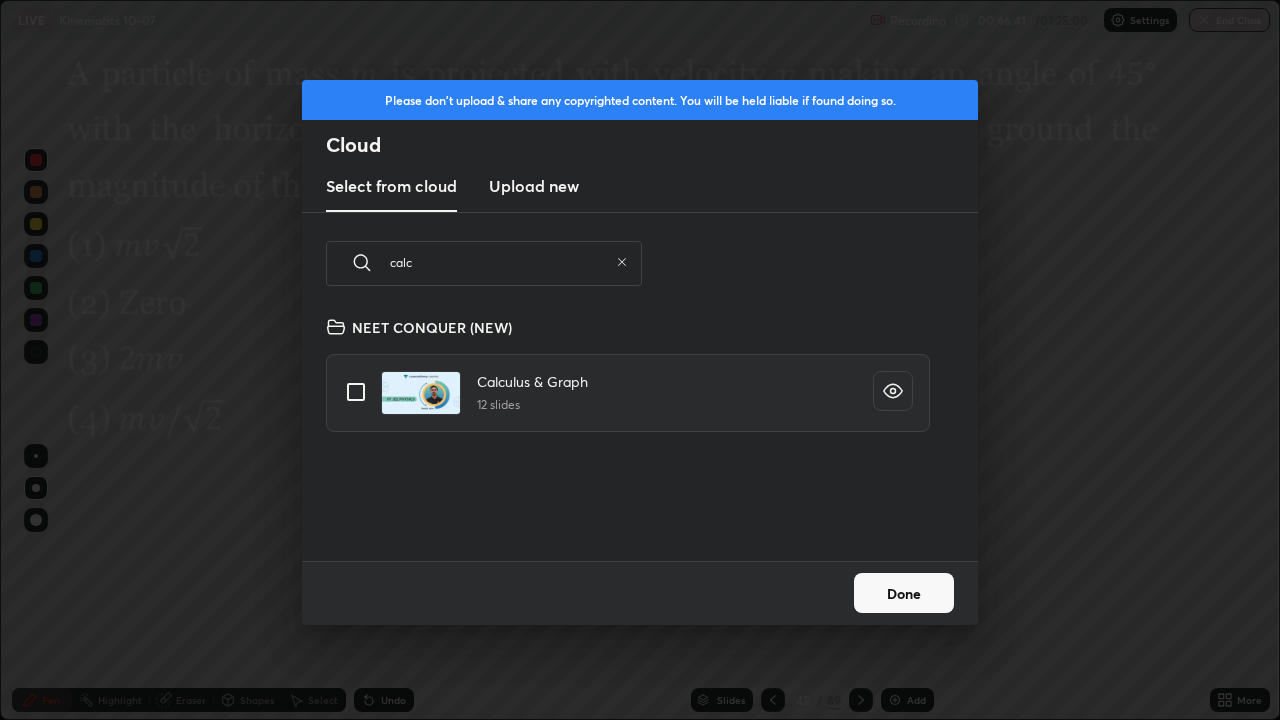 type on "calc" 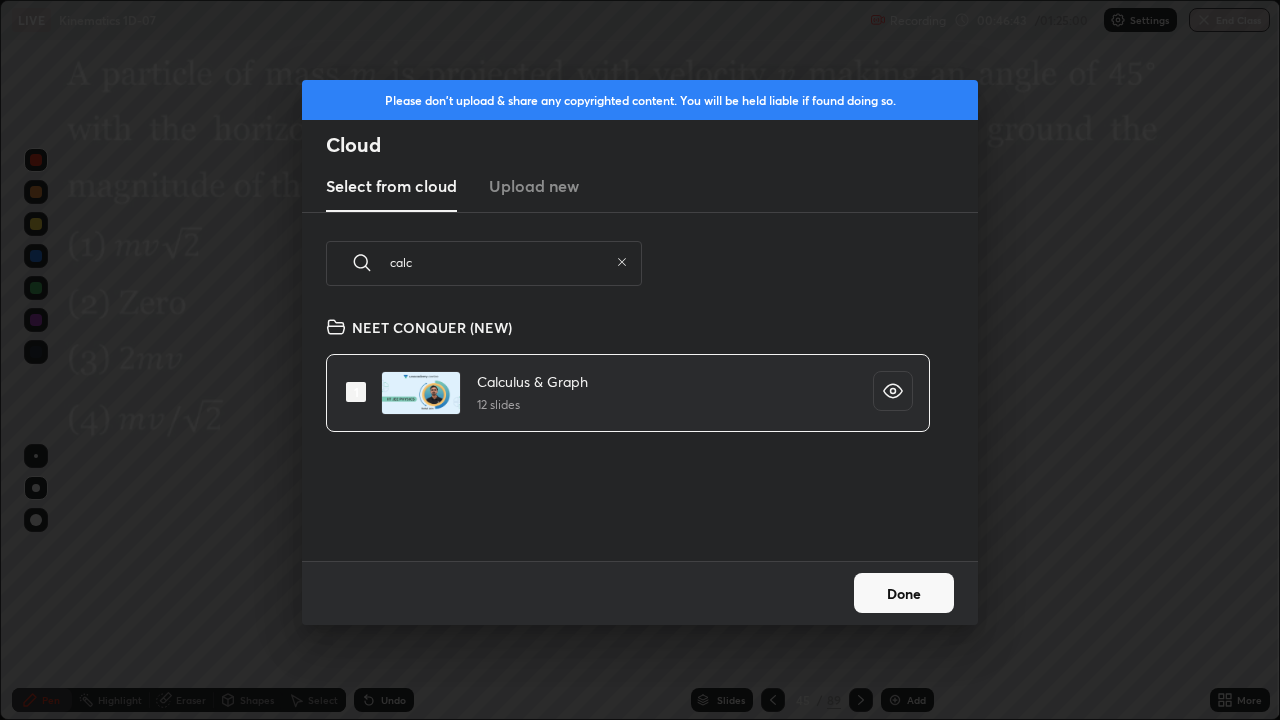 click on "Done" at bounding box center [904, 593] 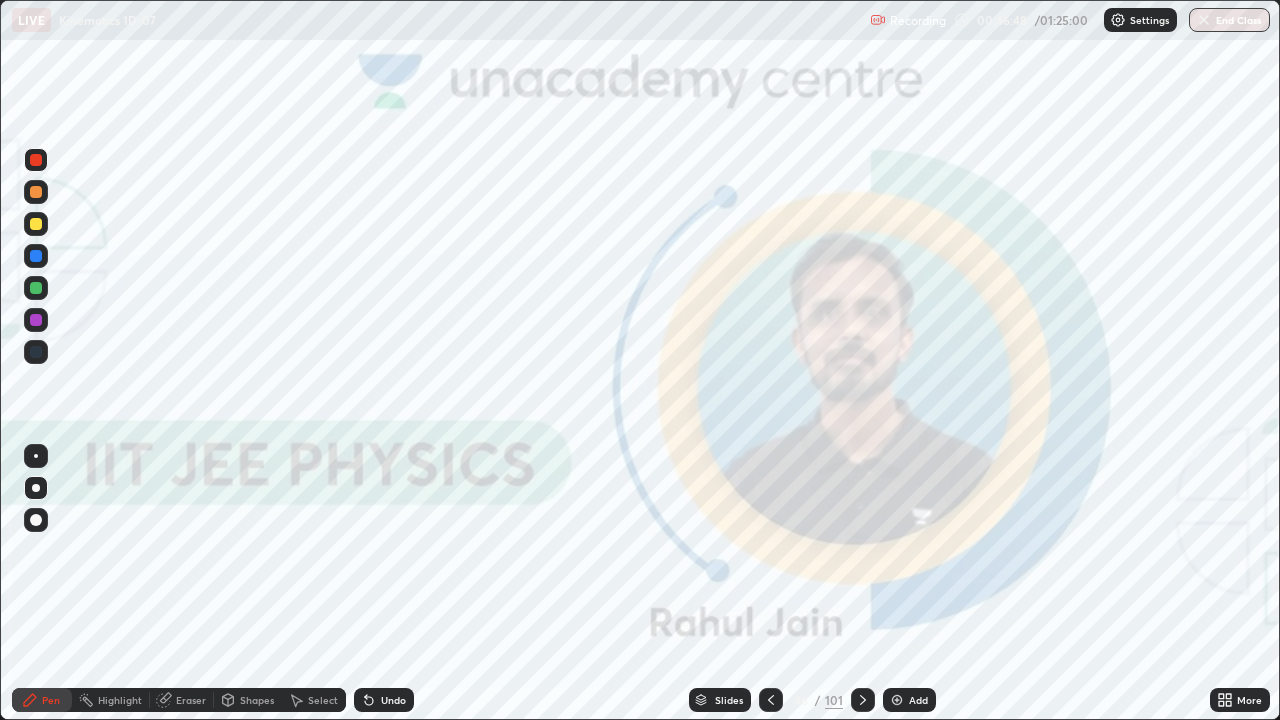 click on "Slides" at bounding box center [729, 700] 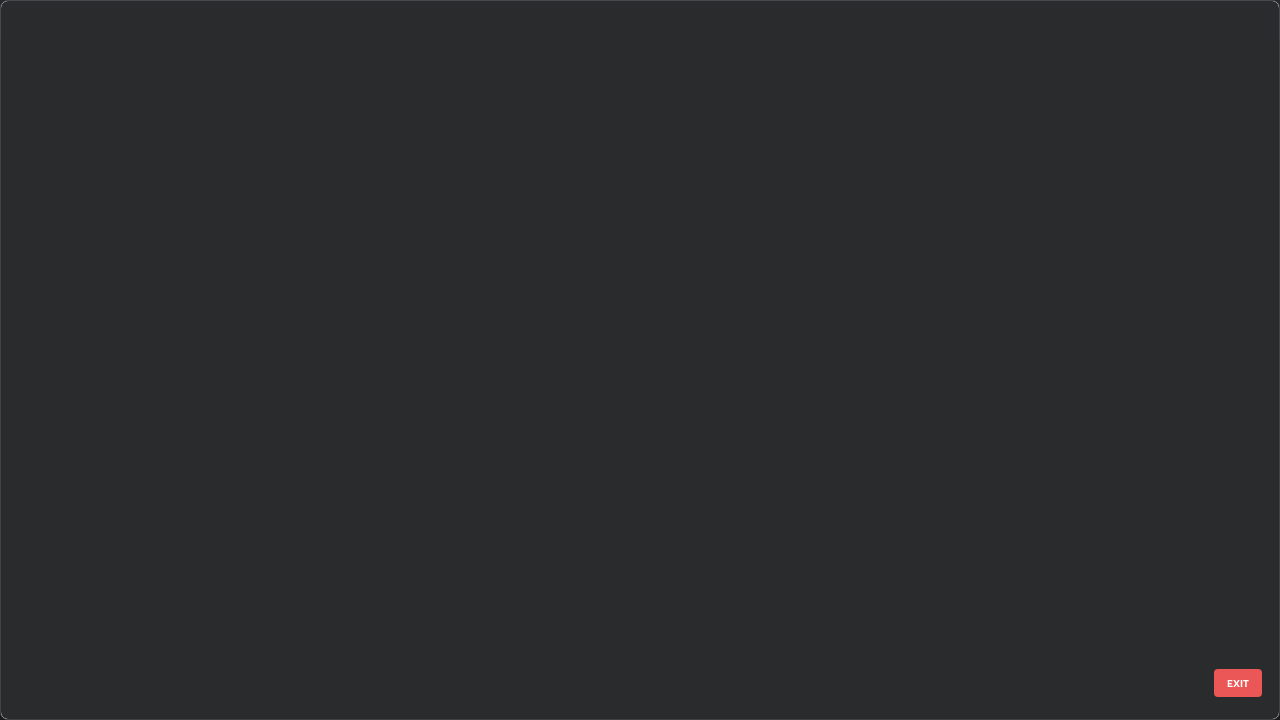 scroll, scrollTop: 2876, scrollLeft: 0, axis: vertical 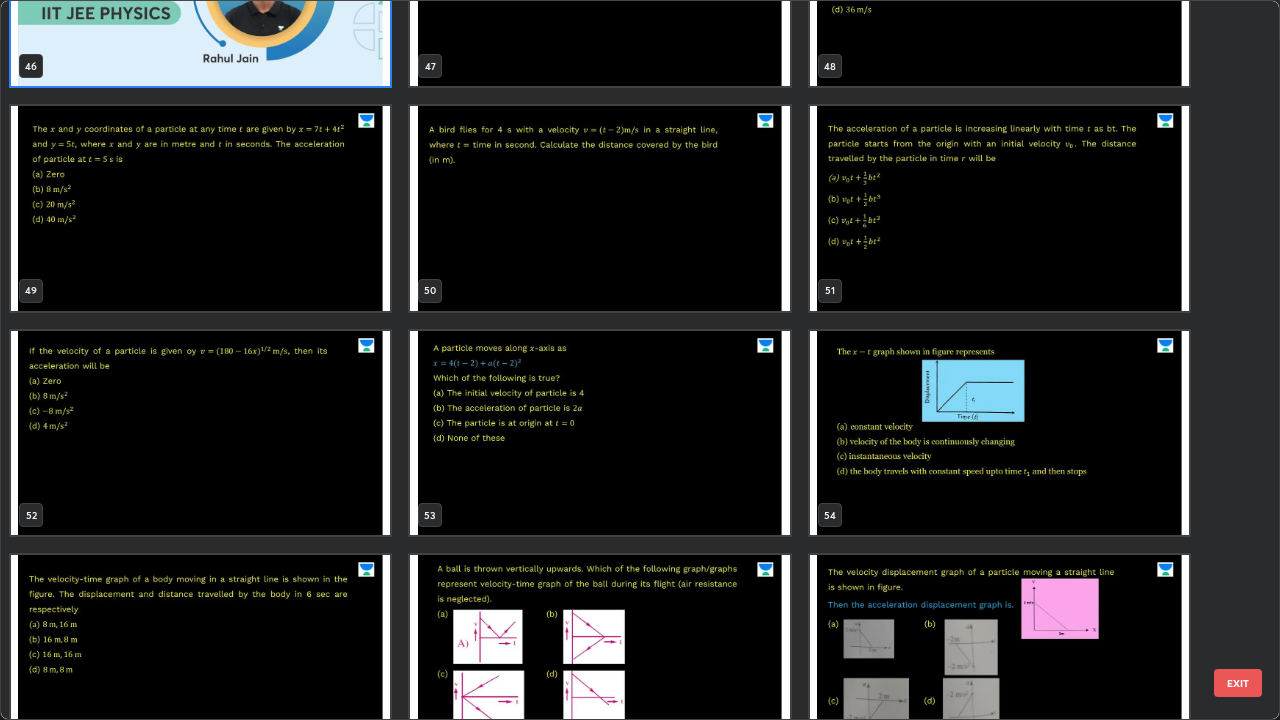 click at bounding box center (999, 433) 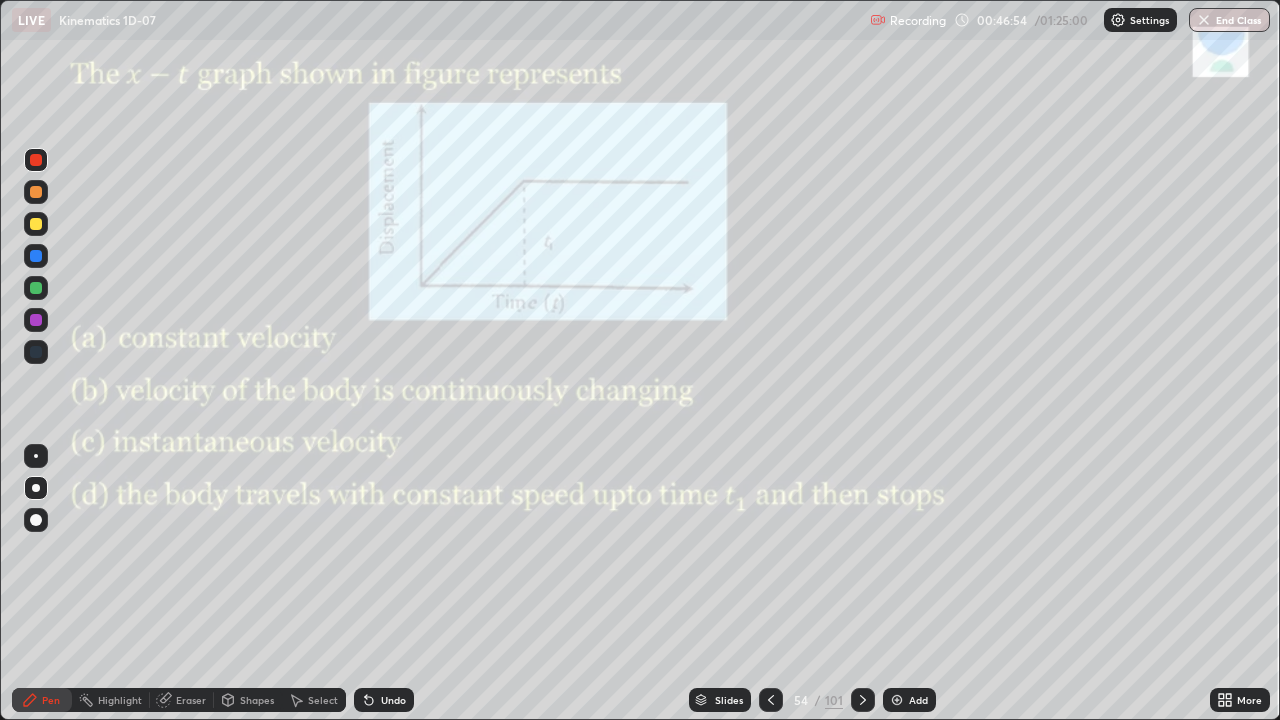 click at bounding box center (999, 433) 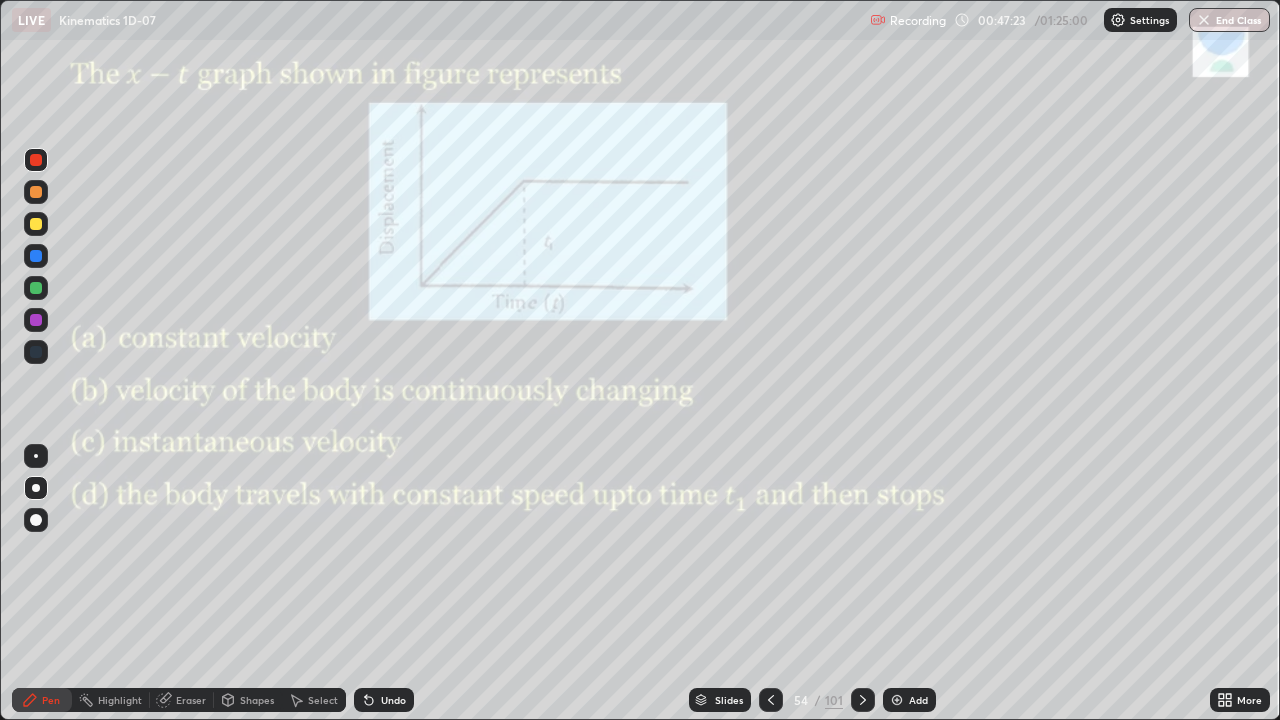 click at bounding box center (36, 160) 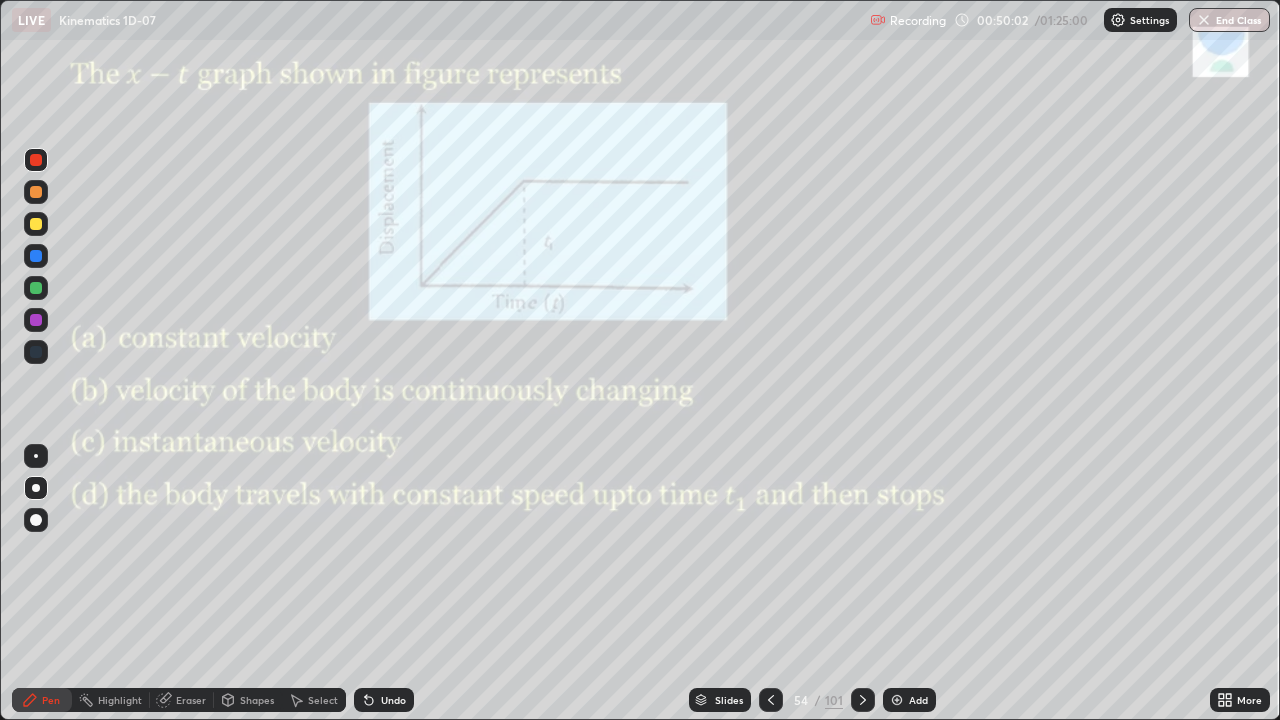 click on "Slides" at bounding box center [729, 700] 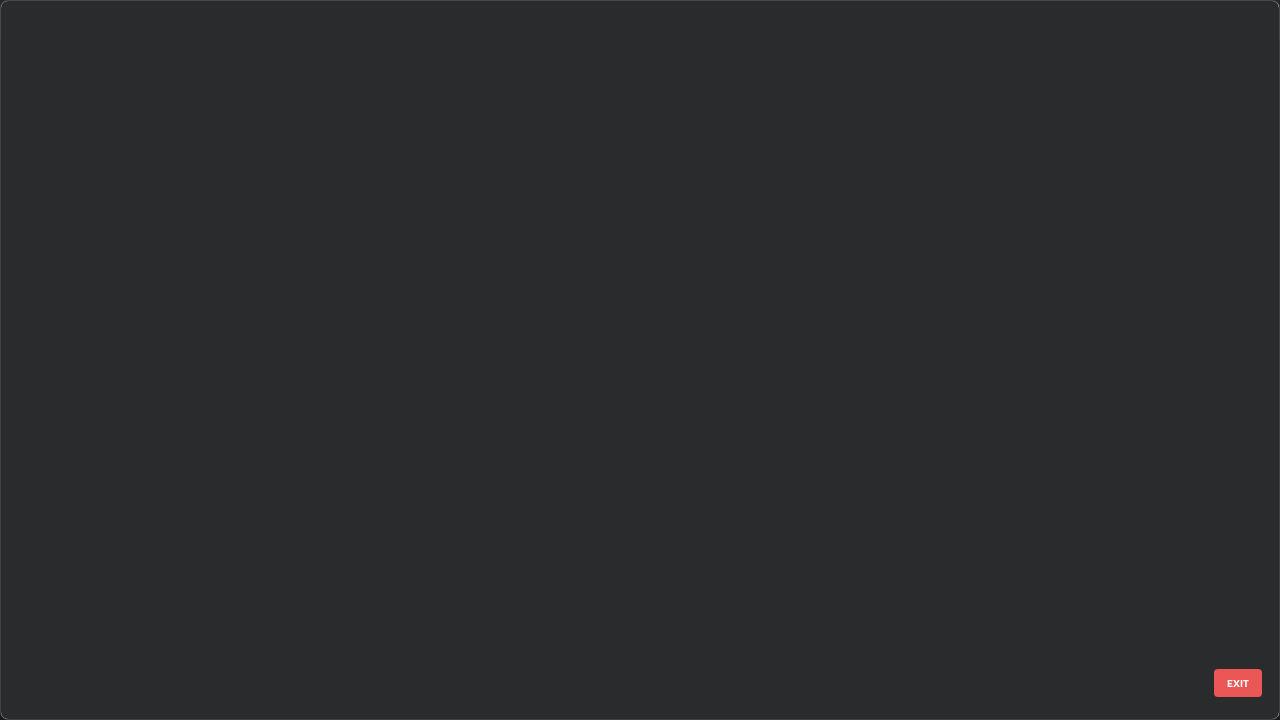 scroll, scrollTop: 3325, scrollLeft: 0, axis: vertical 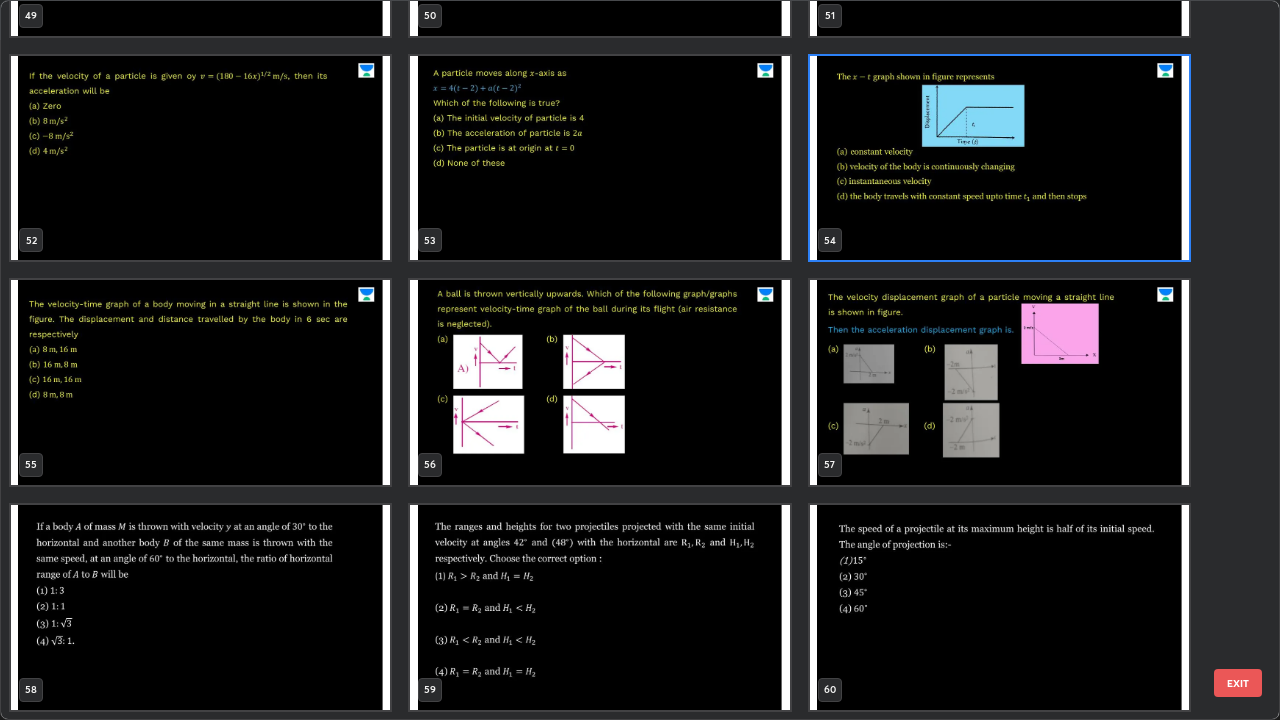click at bounding box center (999, 382) 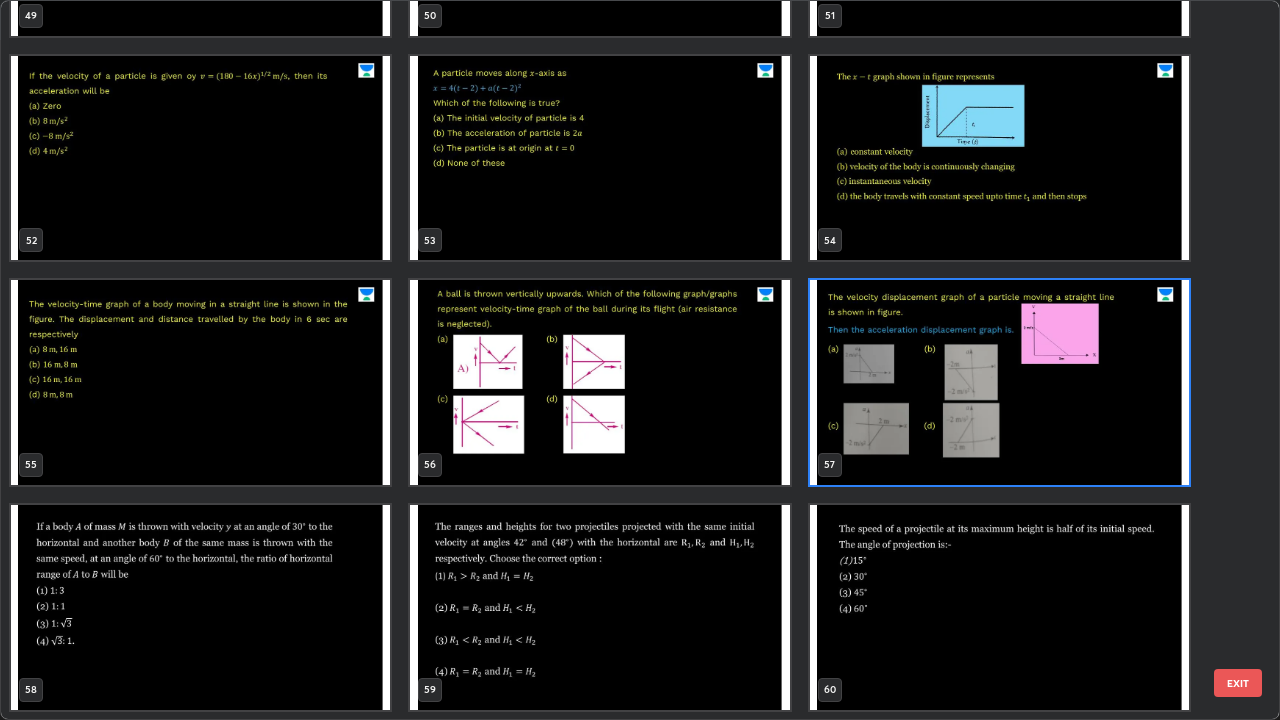 click at bounding box center [999, 382] 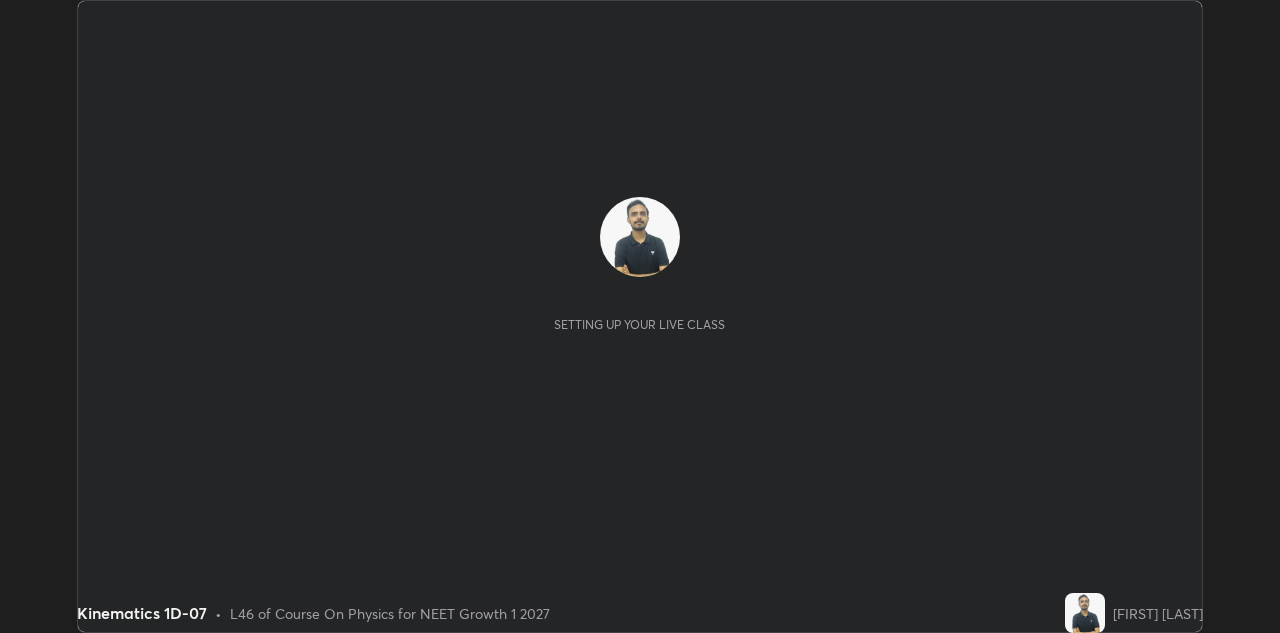 scroll, scrollTop: 0, scrollLeft: 0, axis: both 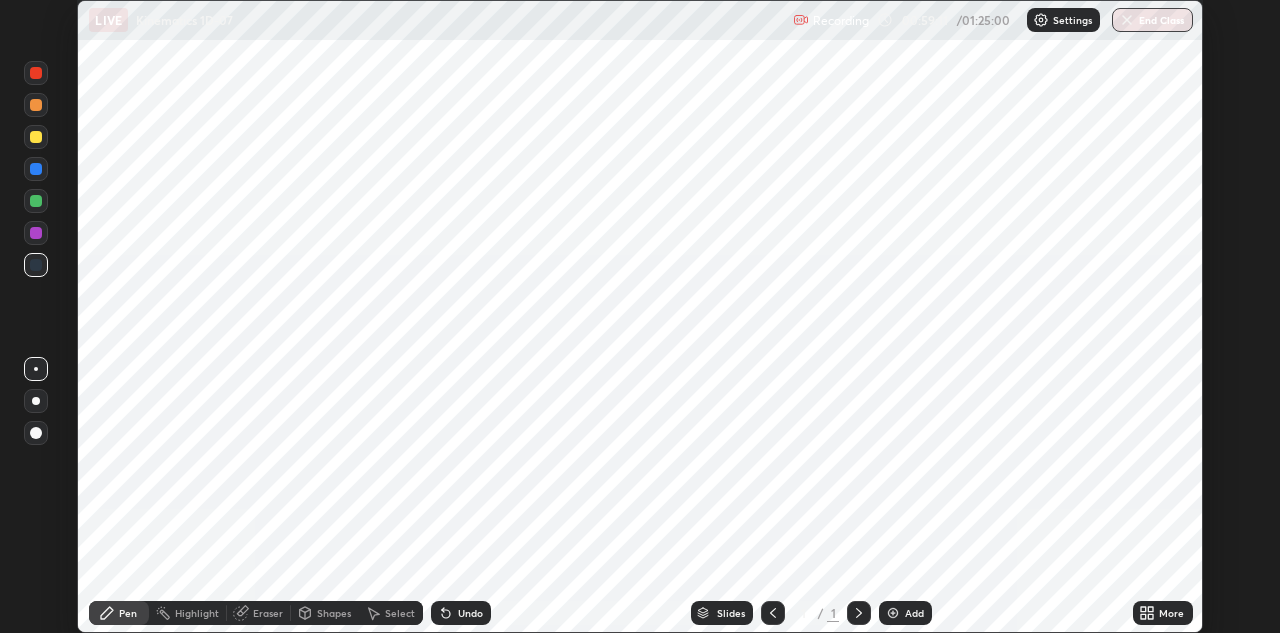 click on "More" at bounding box center (1171, 613) 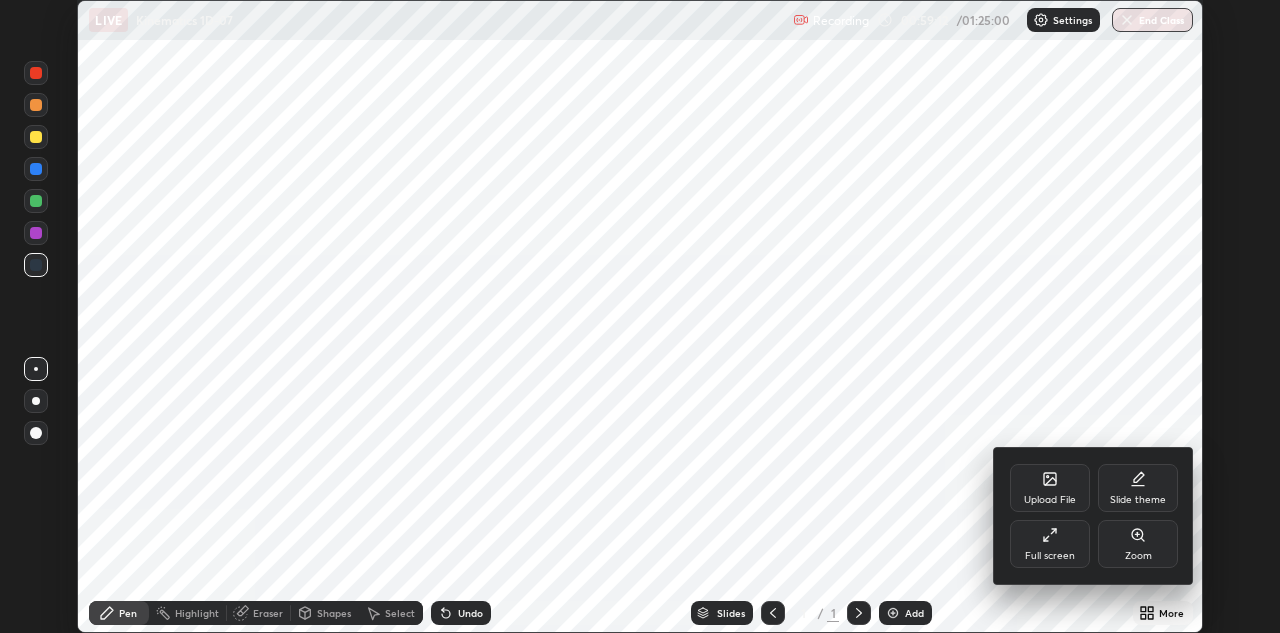 click on "Full screen" at bounding box center (1050, 544) 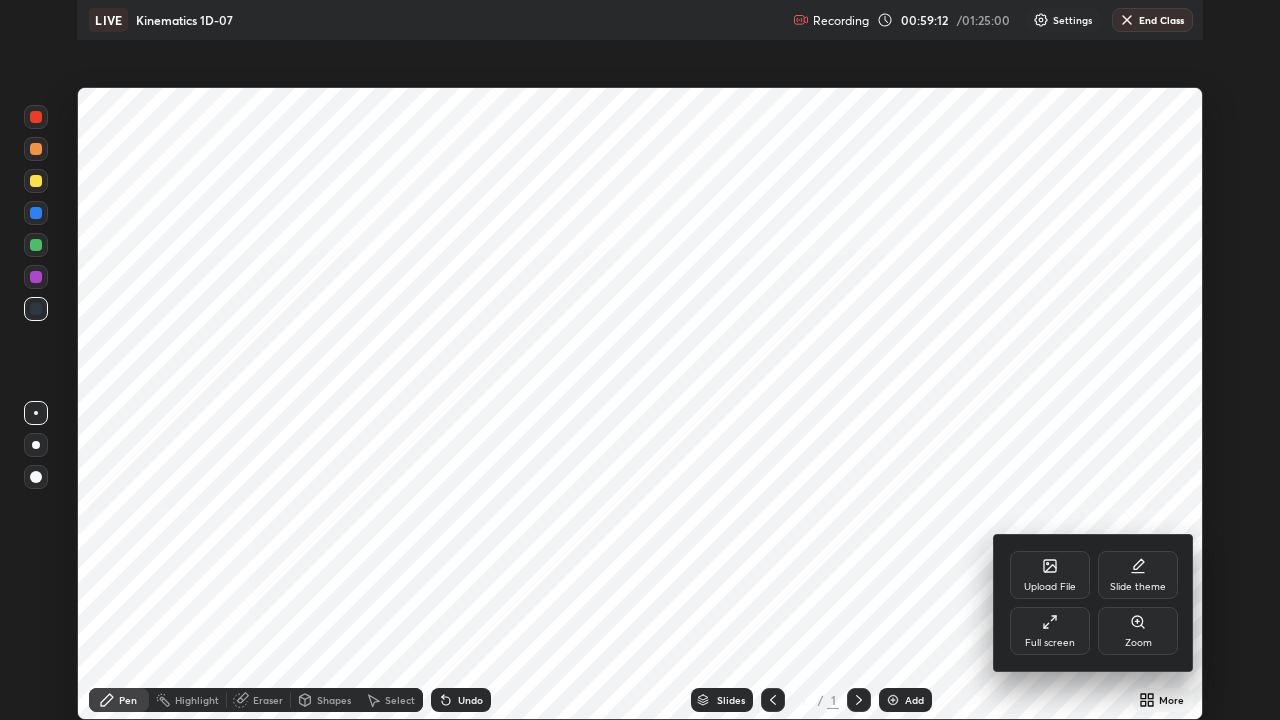 scroll, scrollTop: 99280, scrollLeft: 98720, axis: both 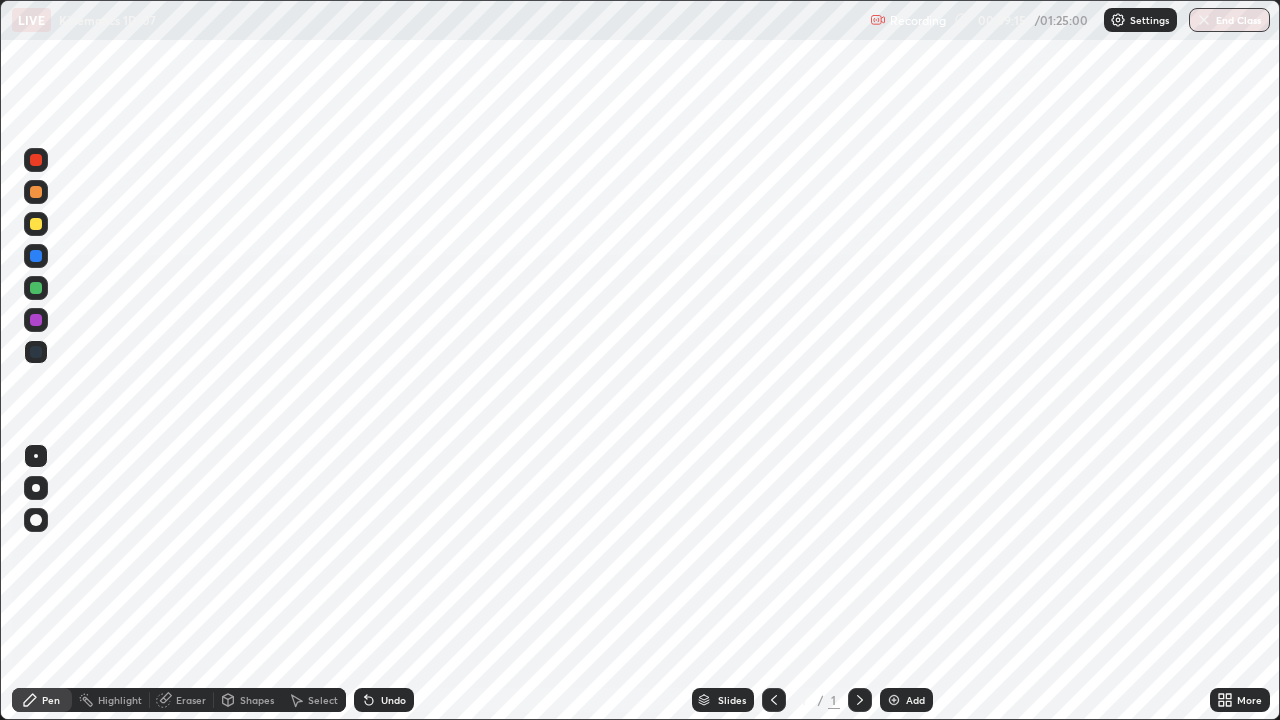 click 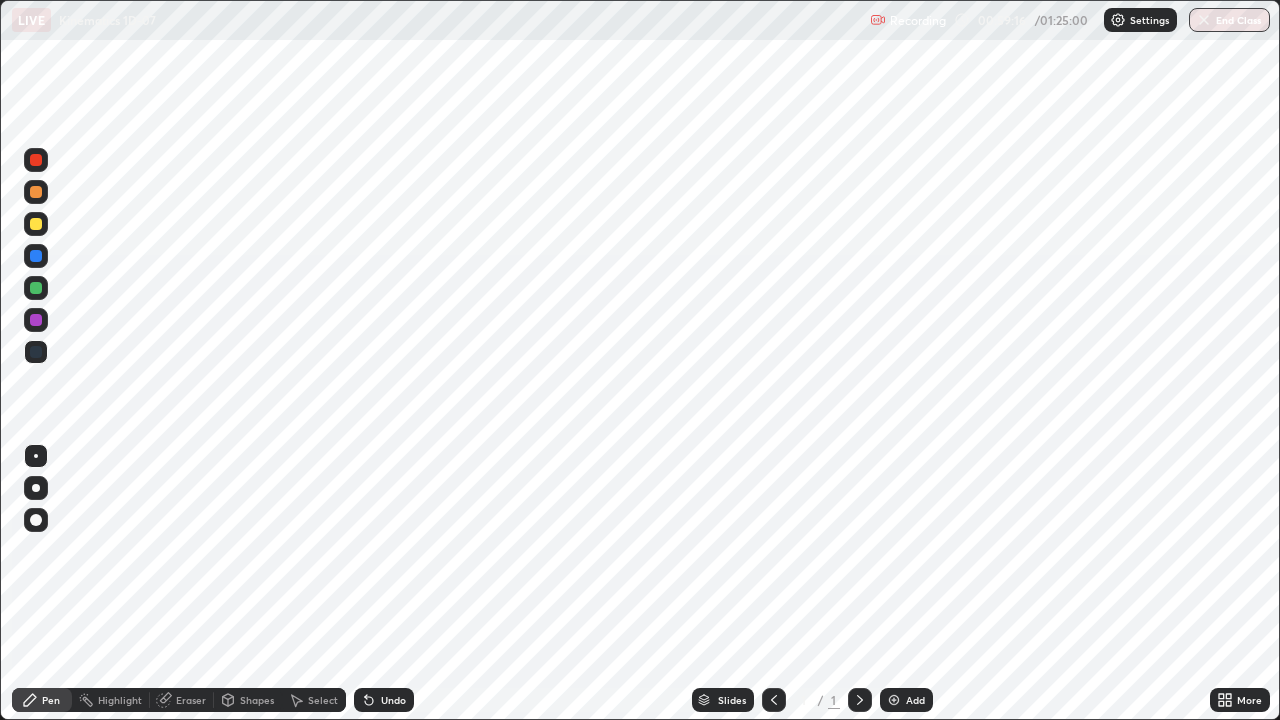 click 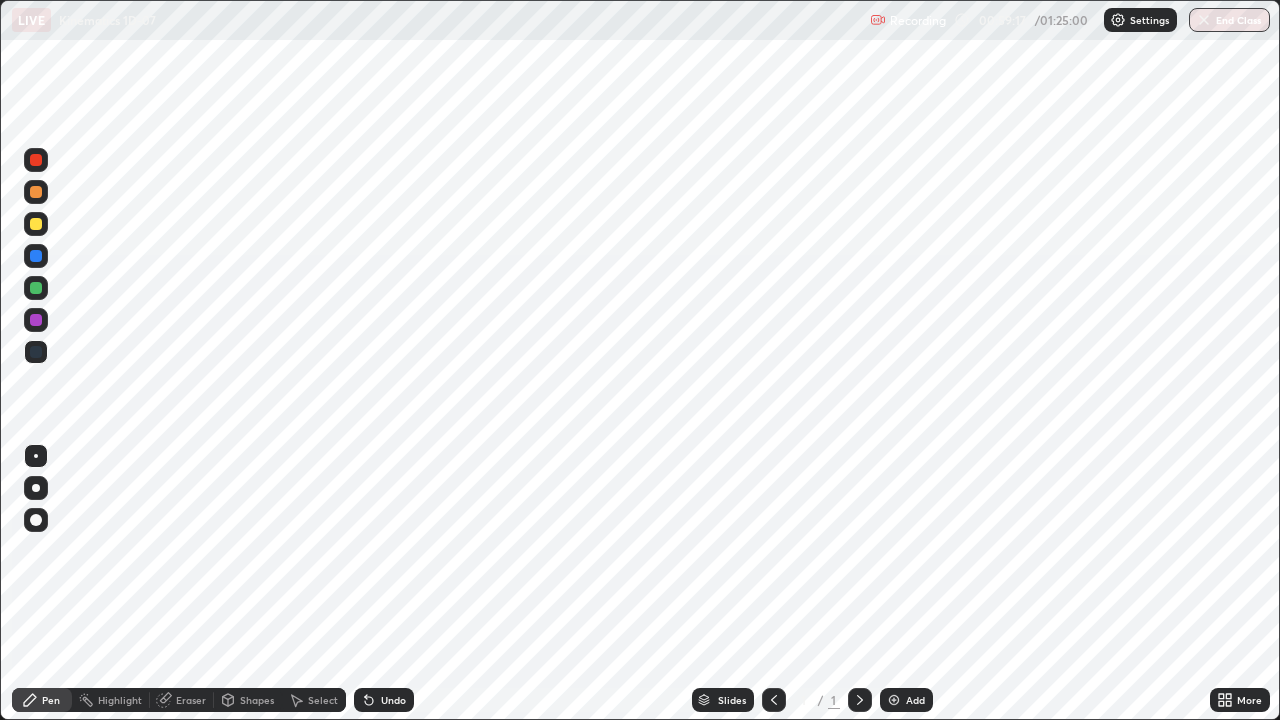 click 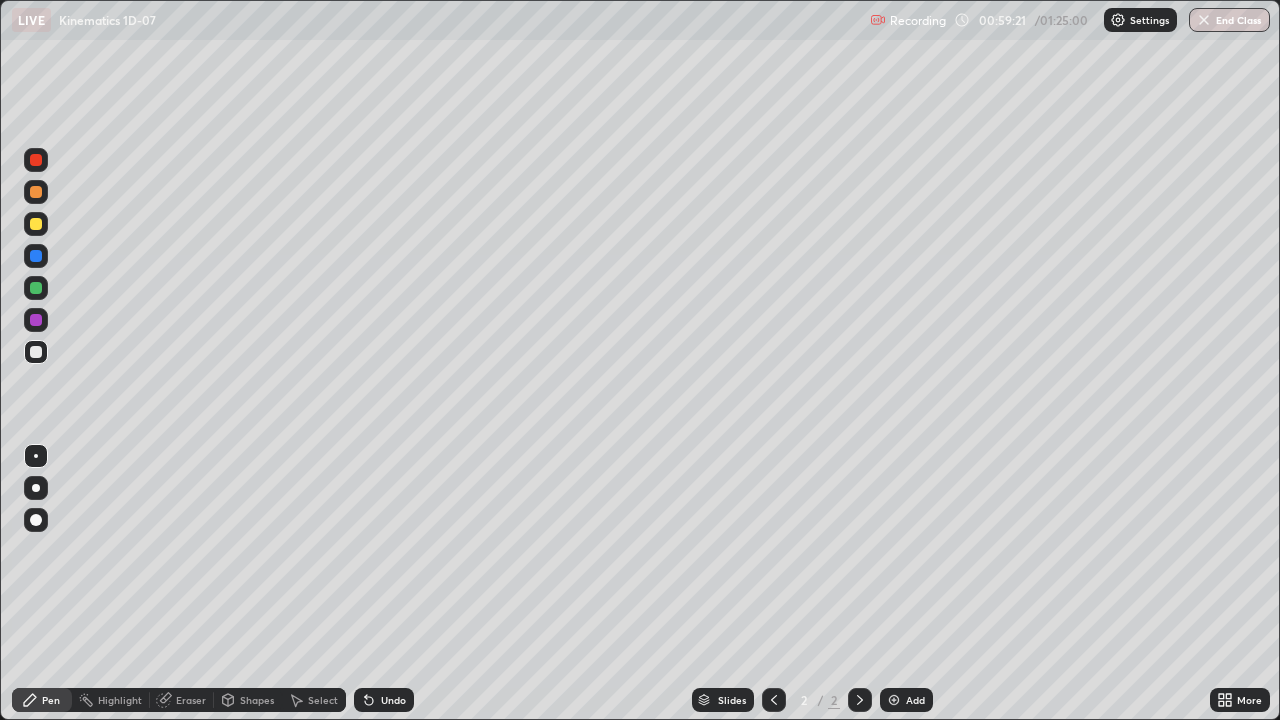 click at bounding box center (774, 700) 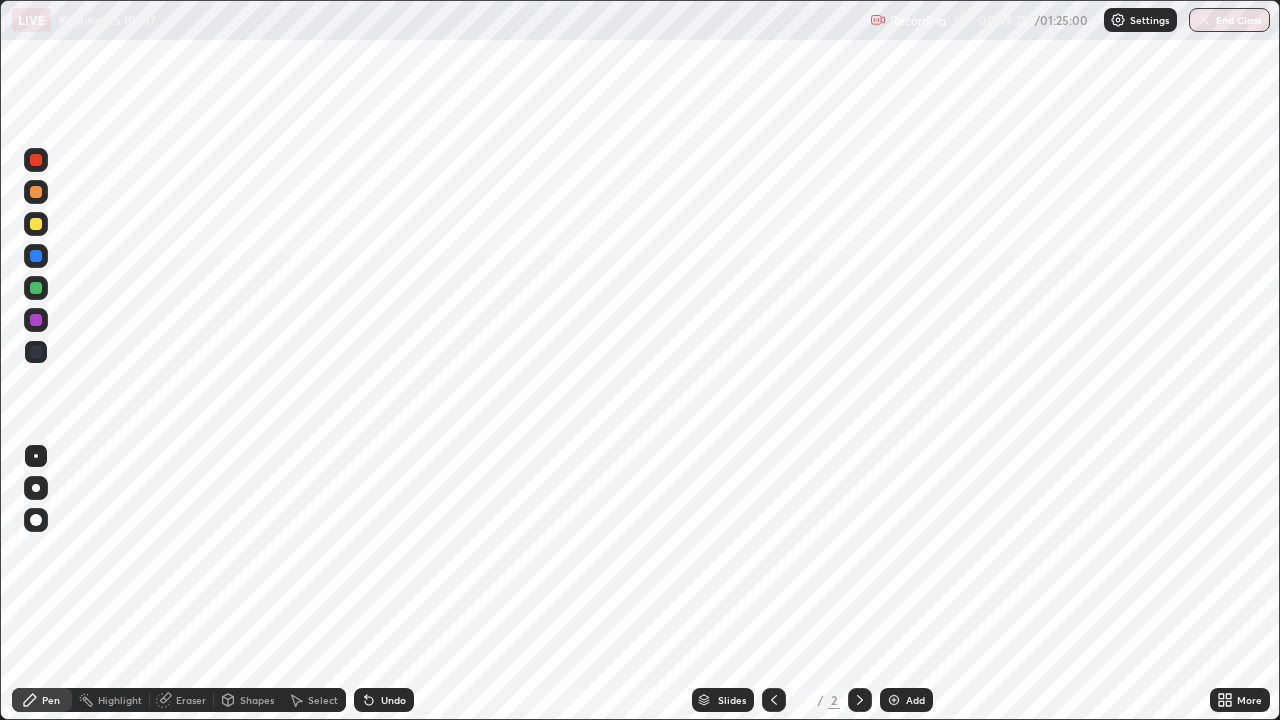 click 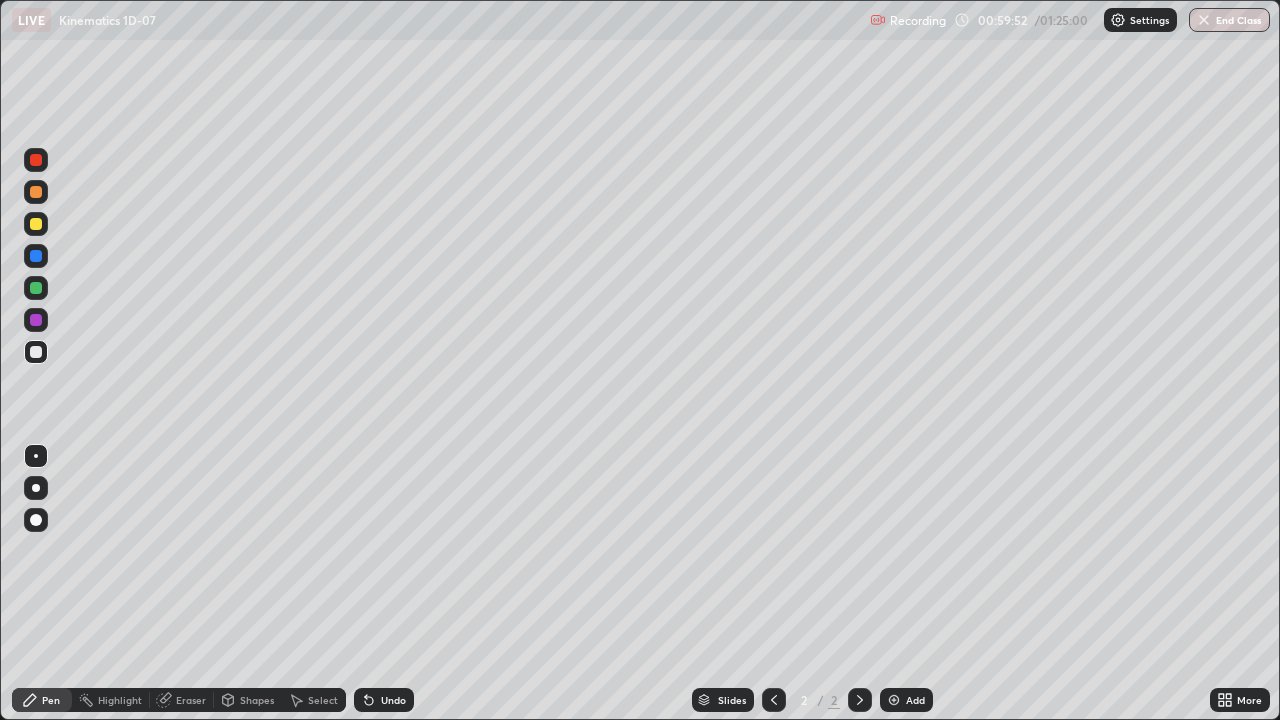 click at bounding box center (36, 320) 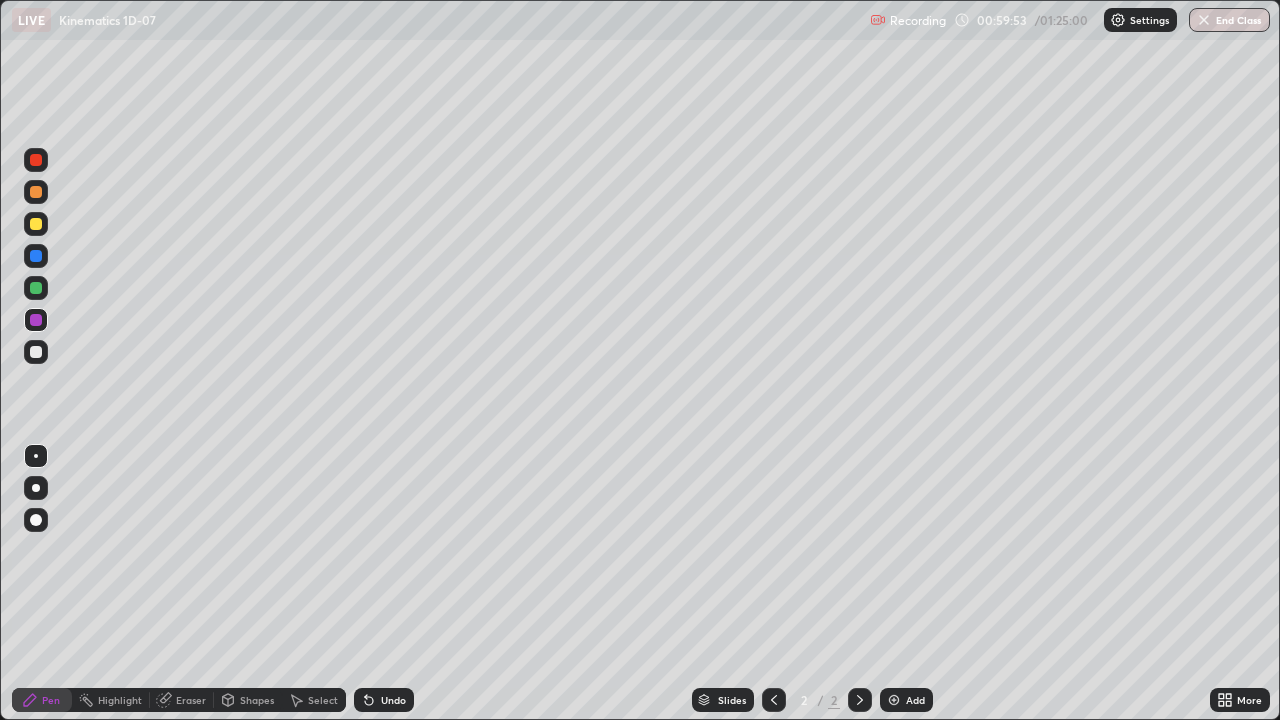 click at bounding box center (36, 488) 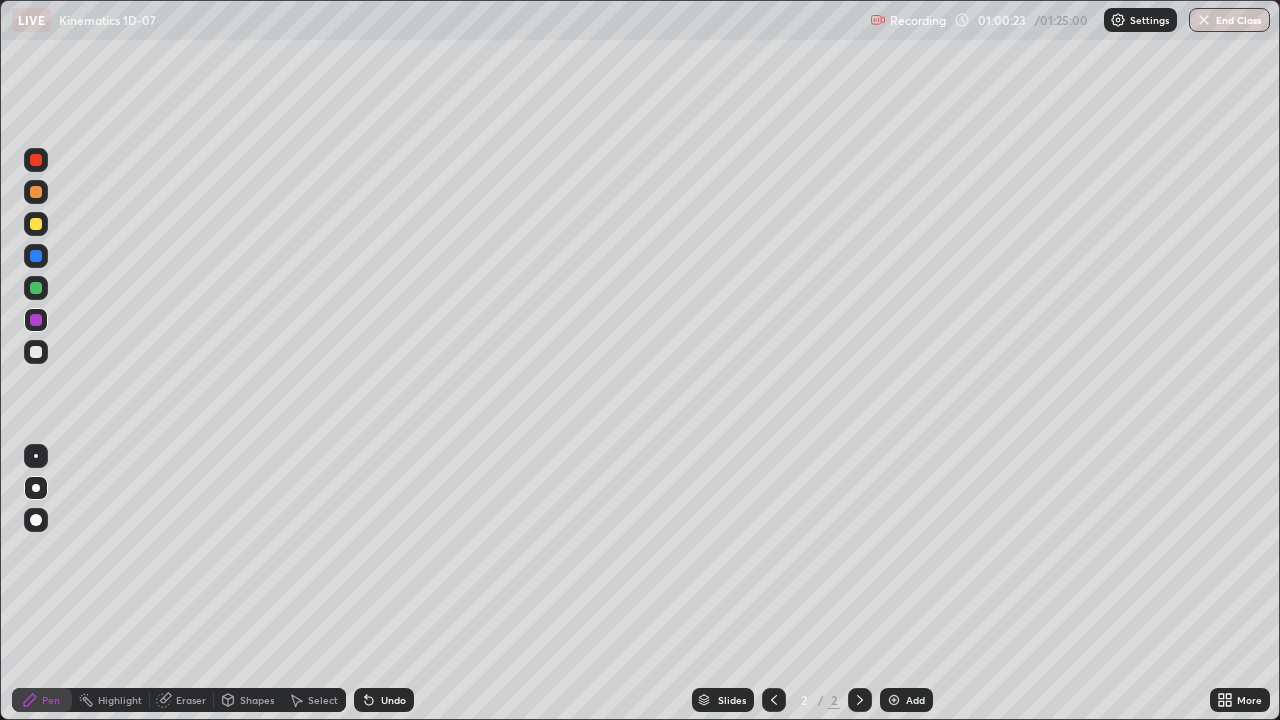 click at bounding box center [36, 352] 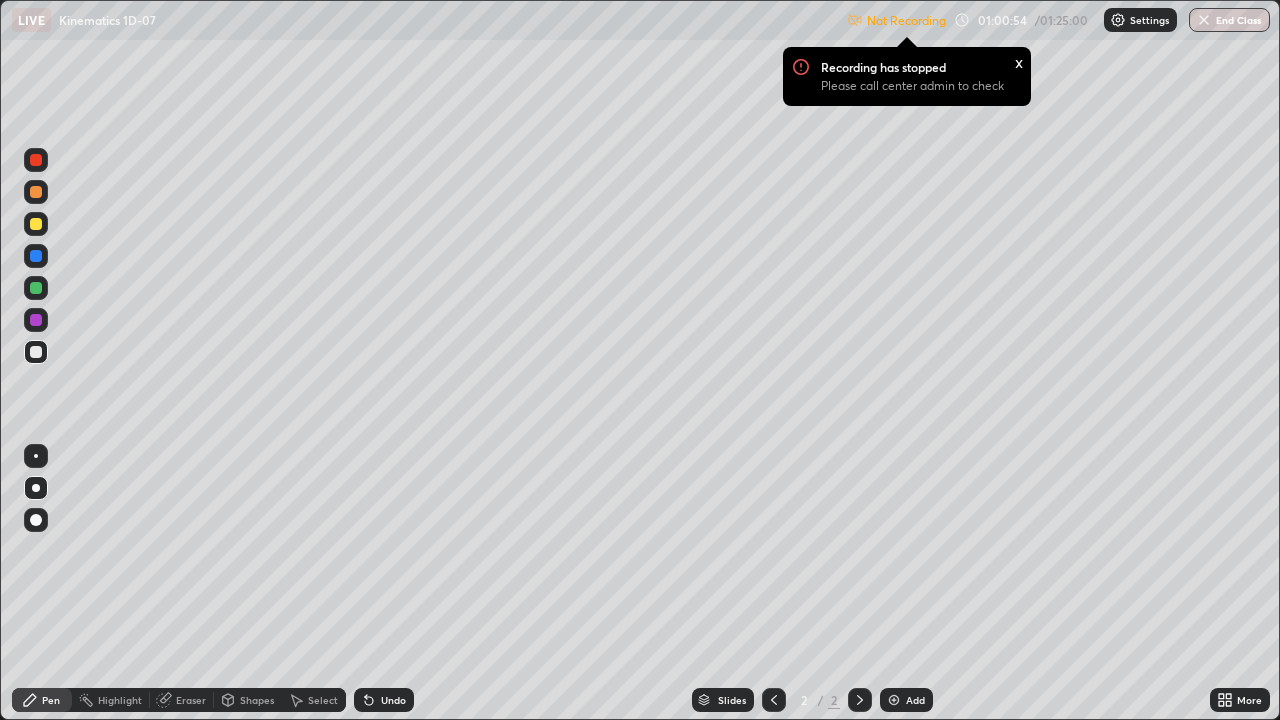 click on "Settings" at bounding box center (1140, 20) 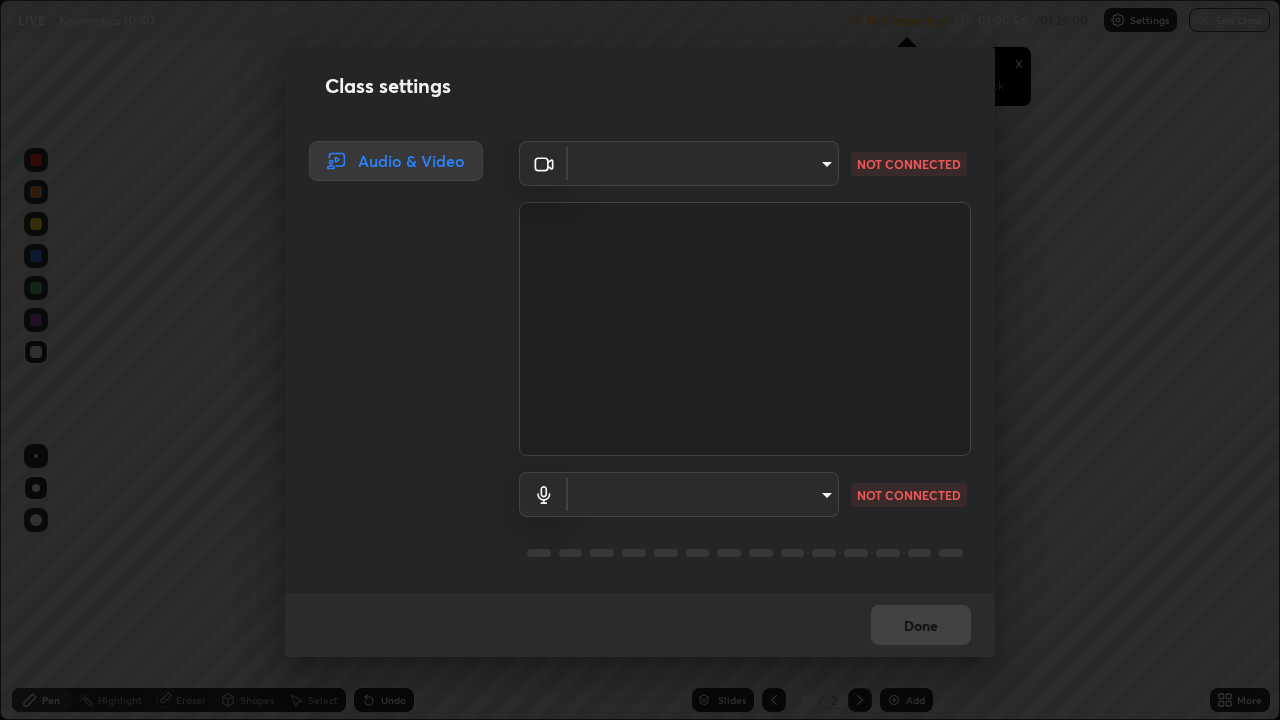 type on "4e3965257e4c32928a962c549e69d2dd98495dfd5ffd05f38c963d662b04e8e1" 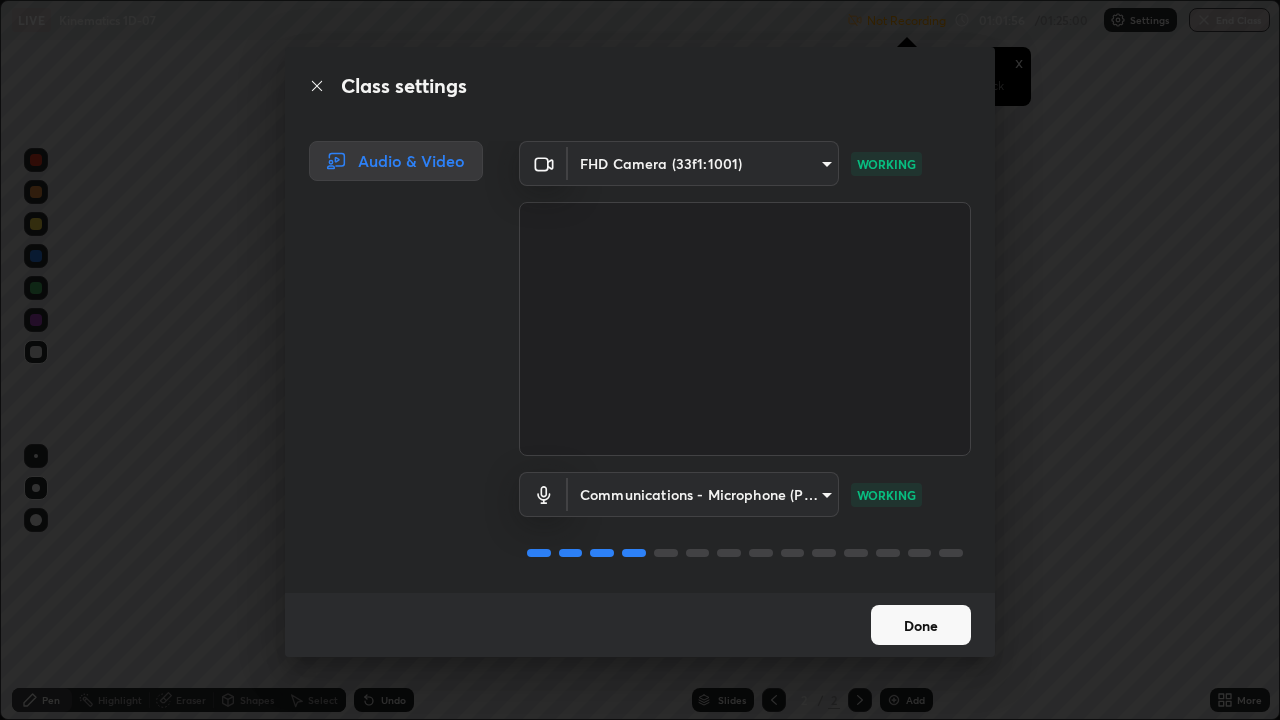 click on "Done" at bounding box center [921, 625] 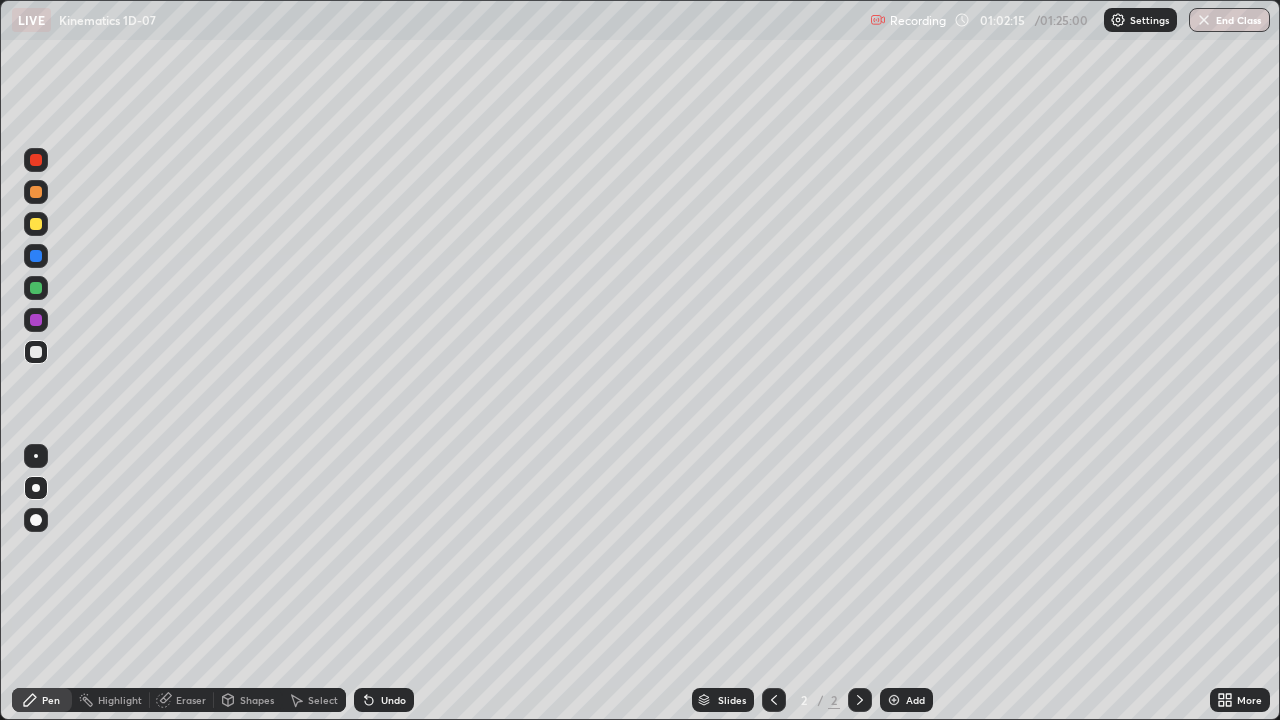 click at bounding box center (894, 700) 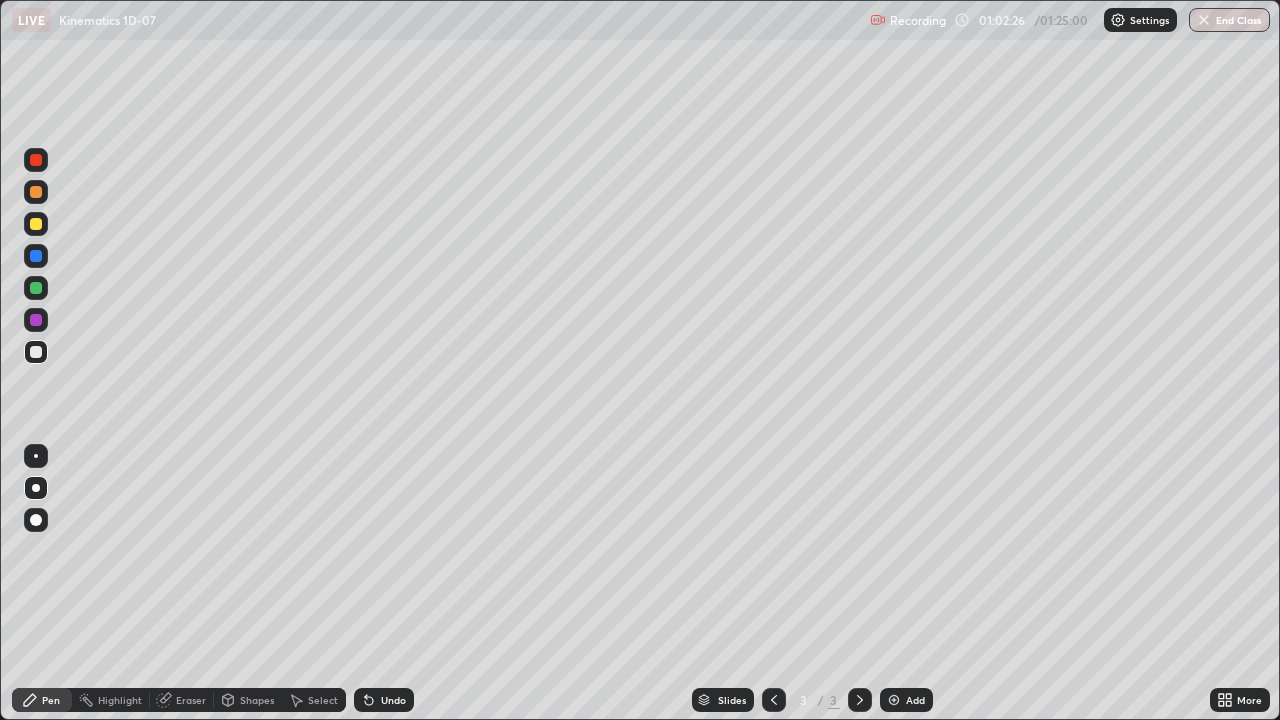 click 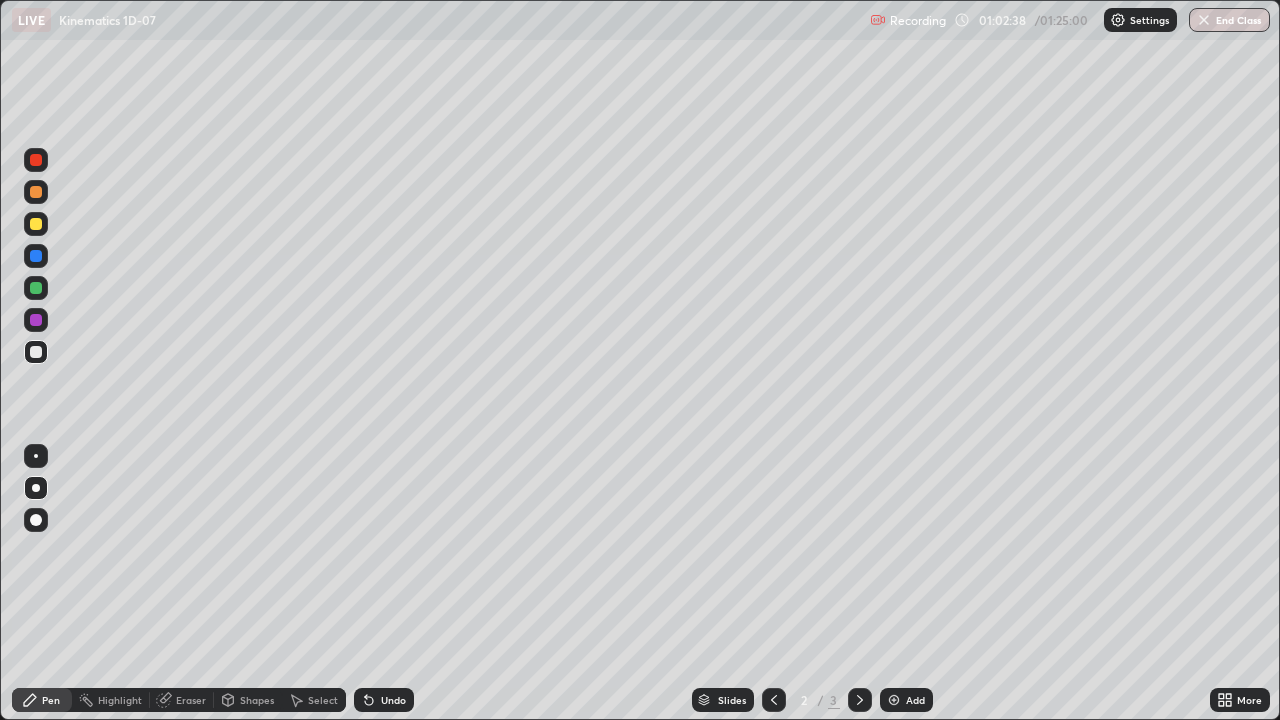 click 